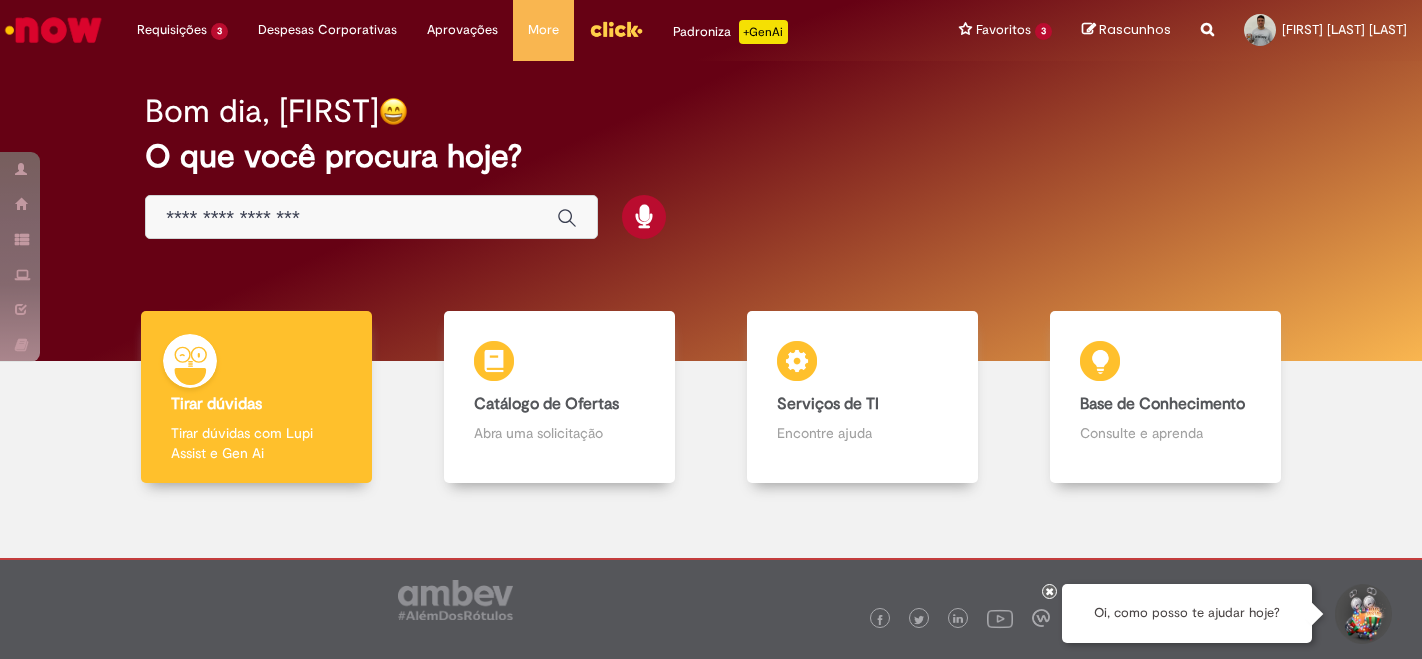 scroll, scrollTop: 0, scrollLeft: 0, axis: both 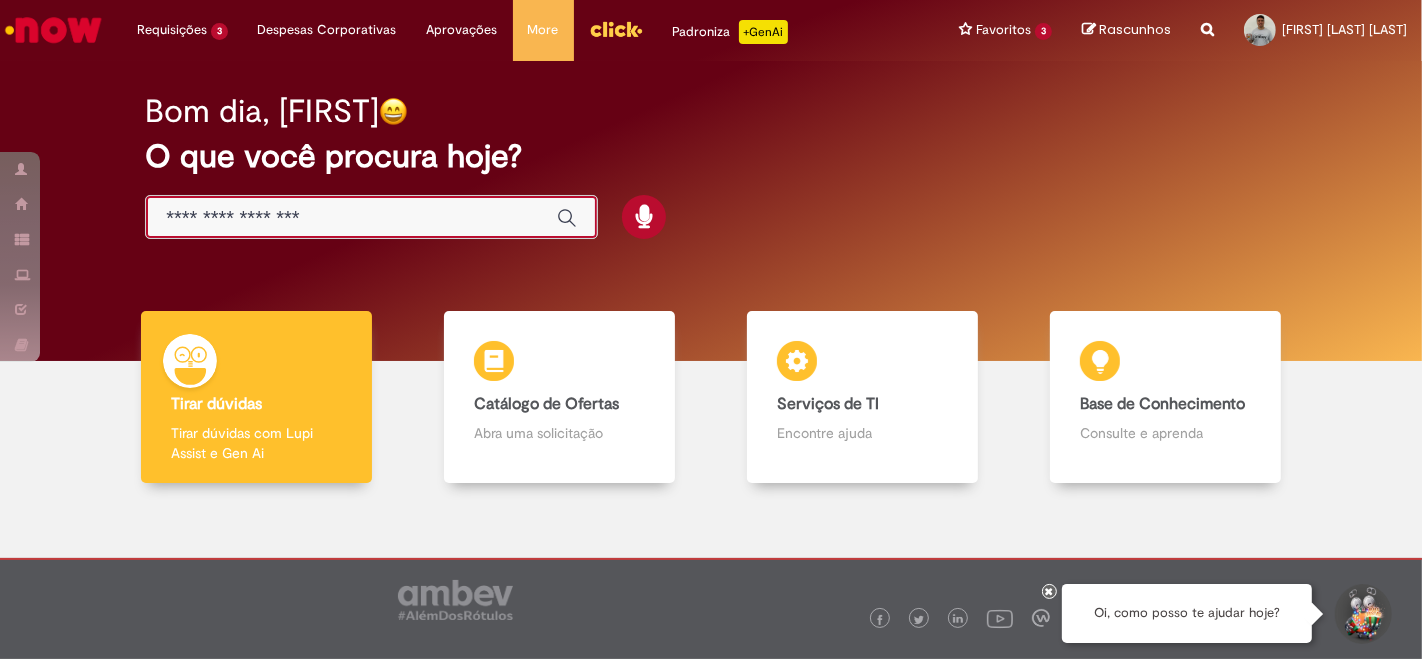 click at bounding box center (351, 218) 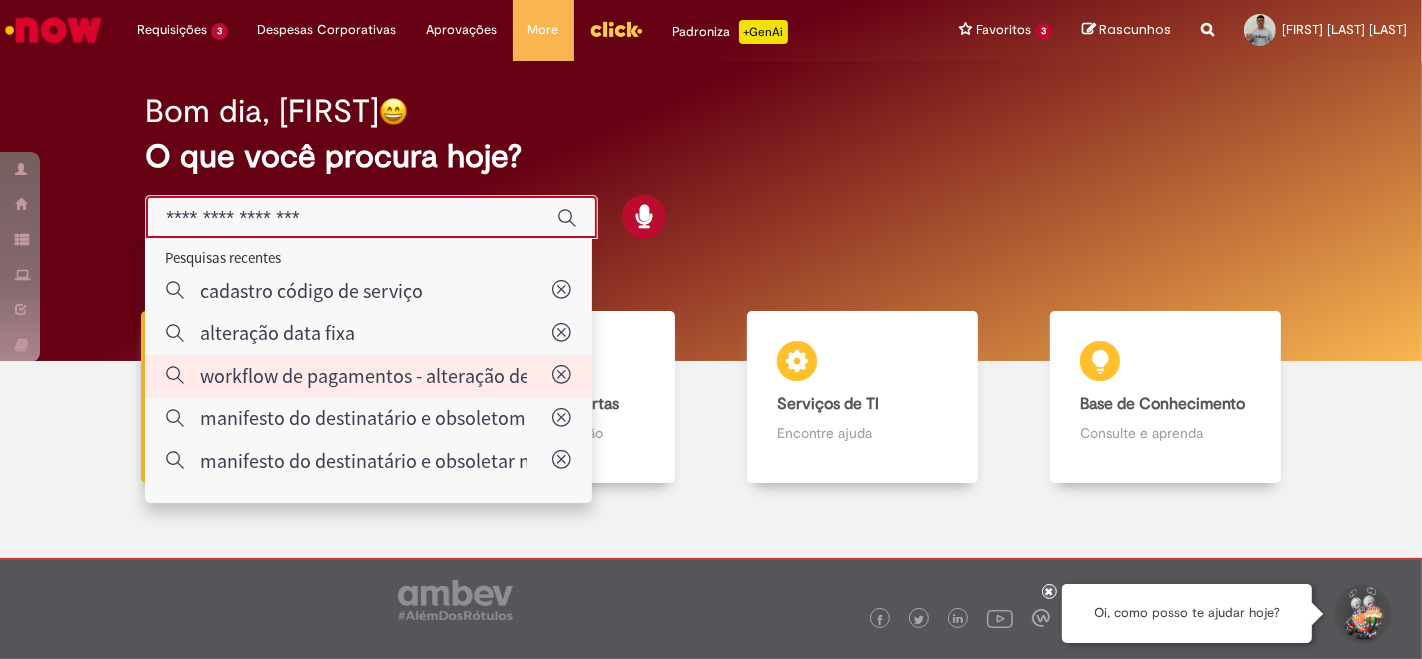 type on "**********" 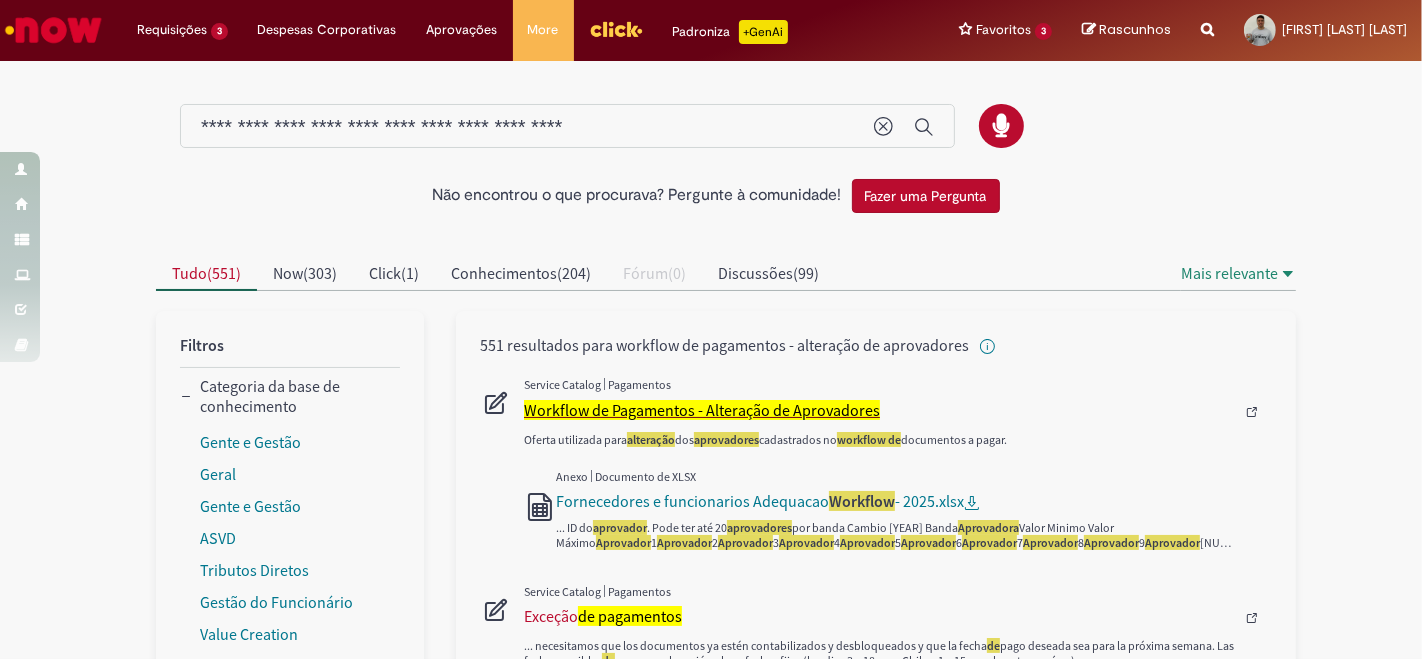 click on "Workflow de Pagamentos - Alteração de Aprovadores" at bounding box center (702, 410) 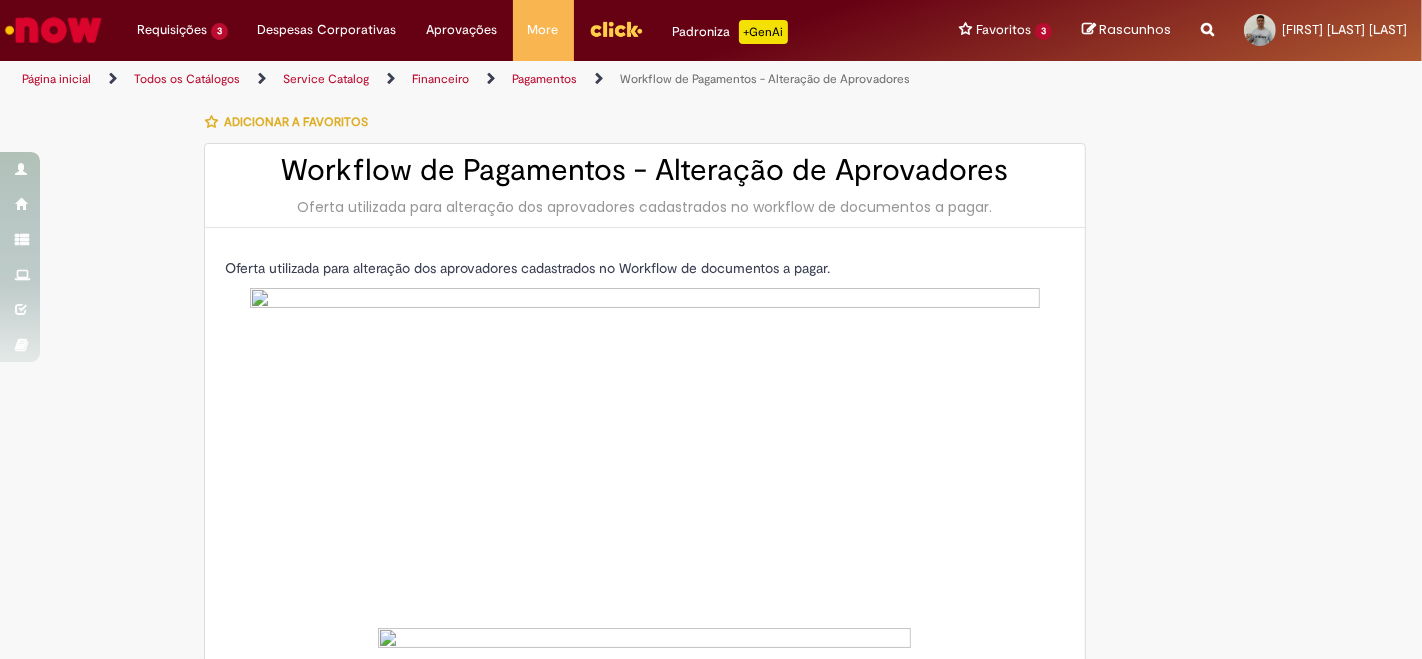 type on "********" 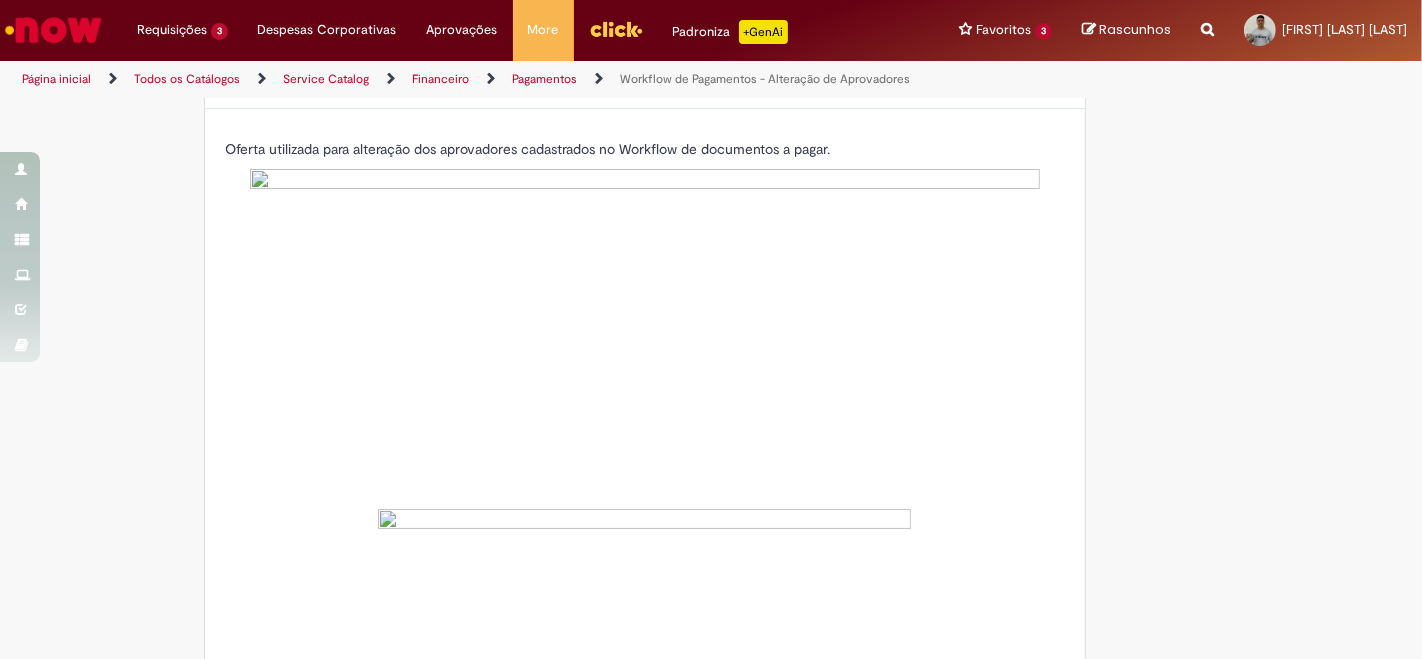 scroll, scrollTop: 0, scrollLeft: 0, axis: both 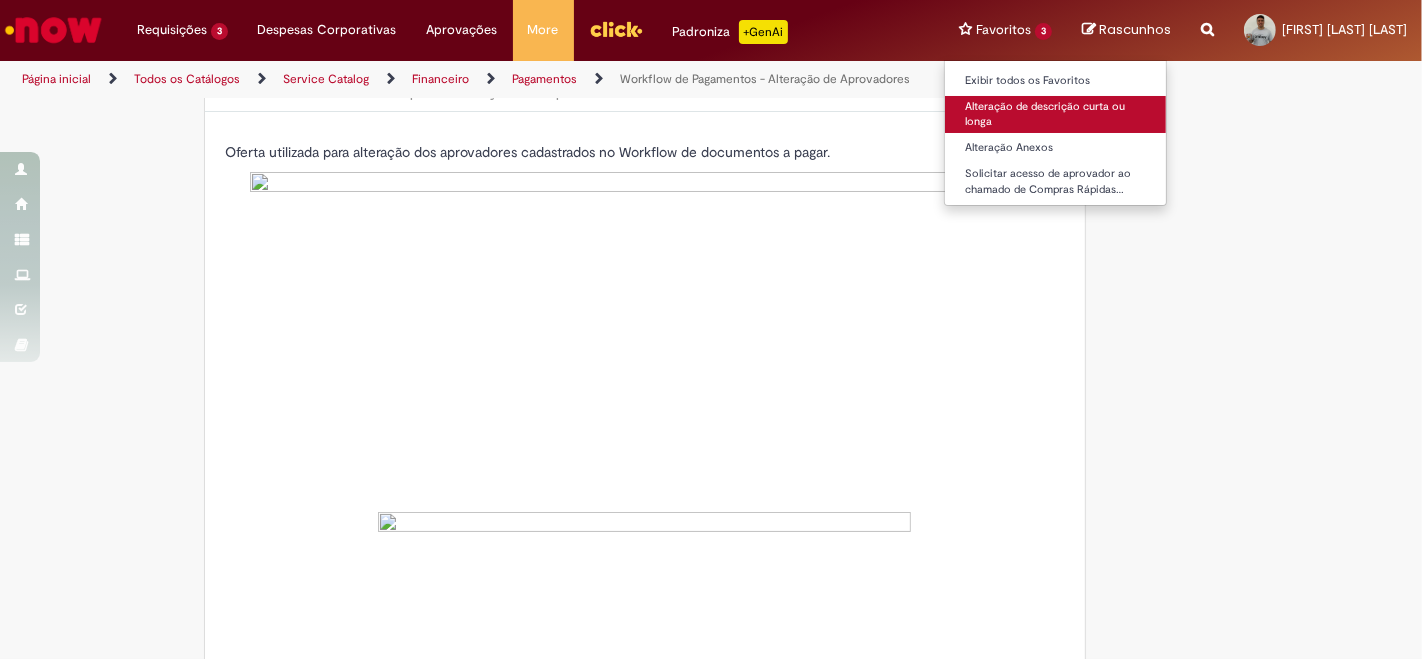 click on "Alteração de descrição curta ou longa" at bounding box center (1055, 114) 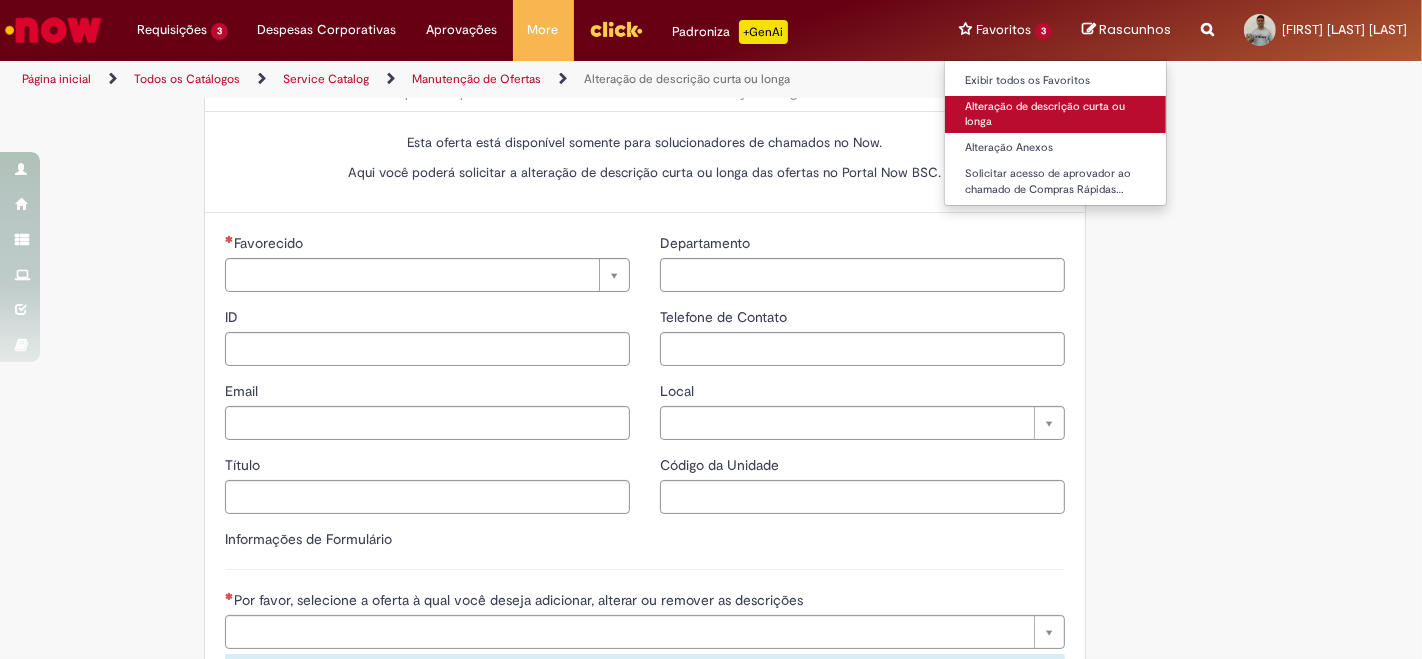 type on "********" 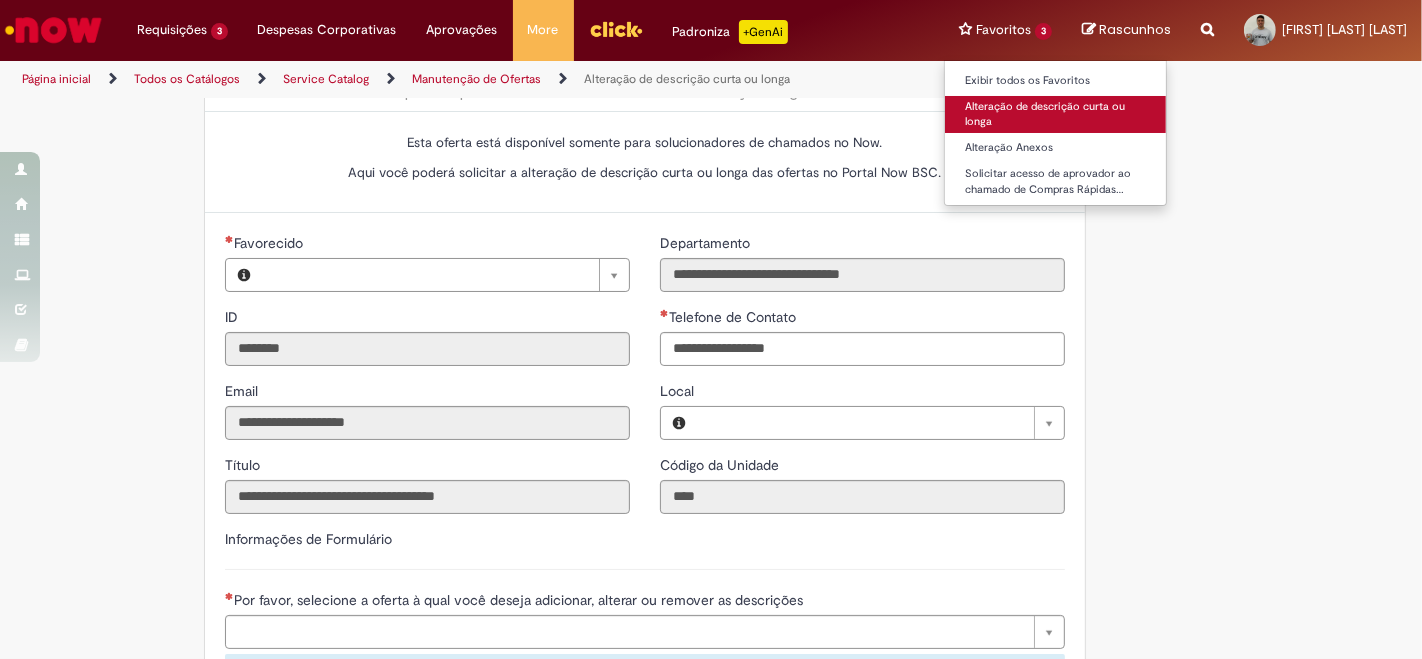 scroll, scrollTop: 0, scrollLeft: 0, axis: both 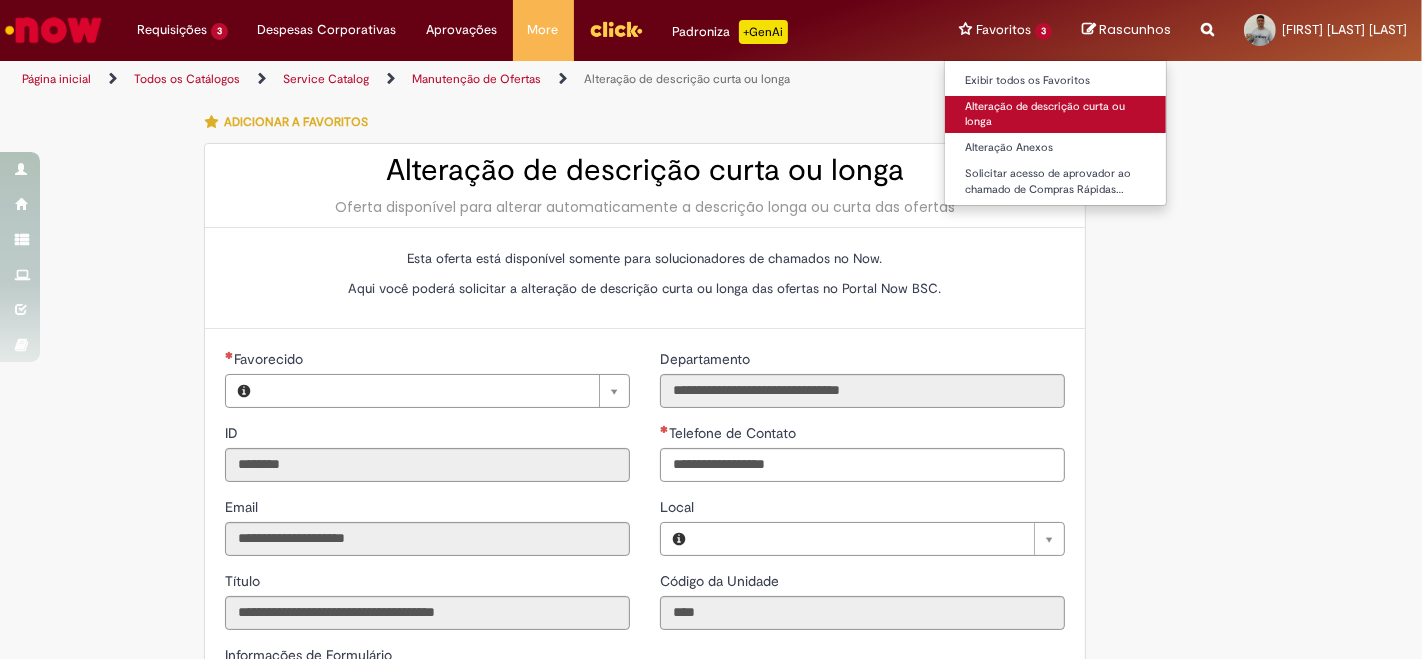 type on "**********" 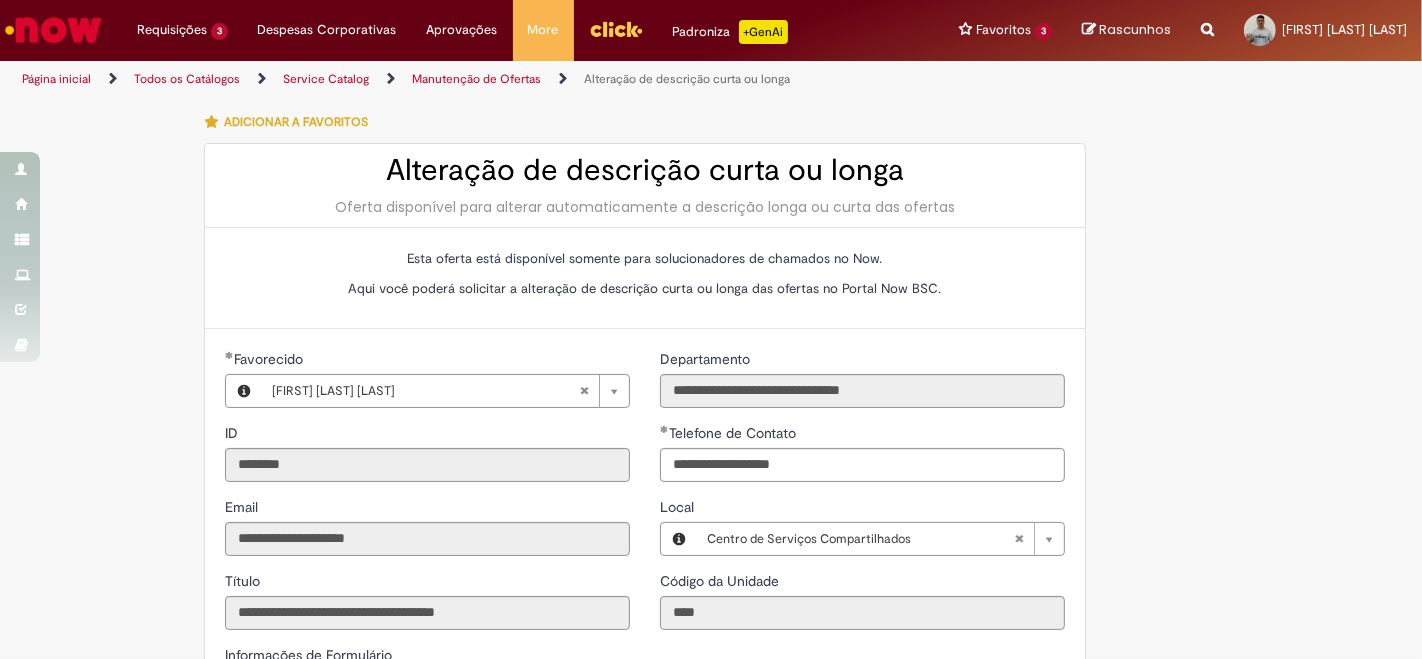 scroll, scrollTop: 0, scrollLeft: 0, axis: both 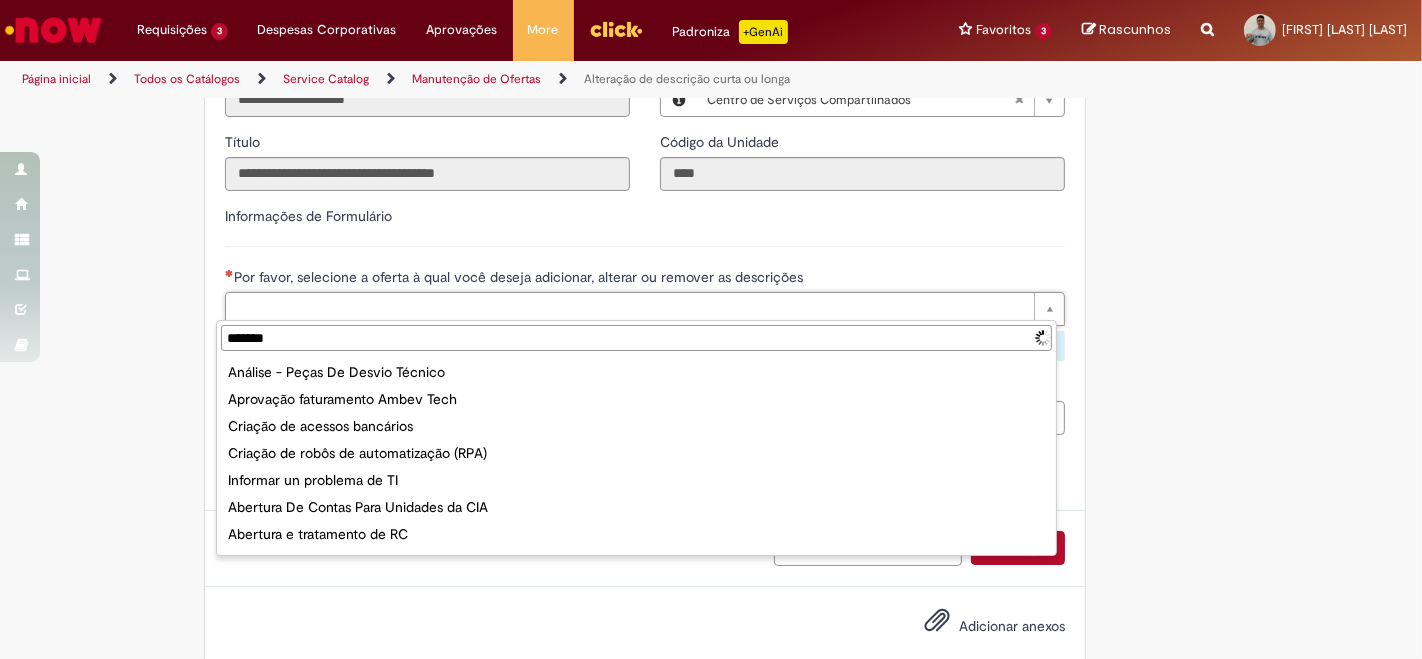 type on "********" 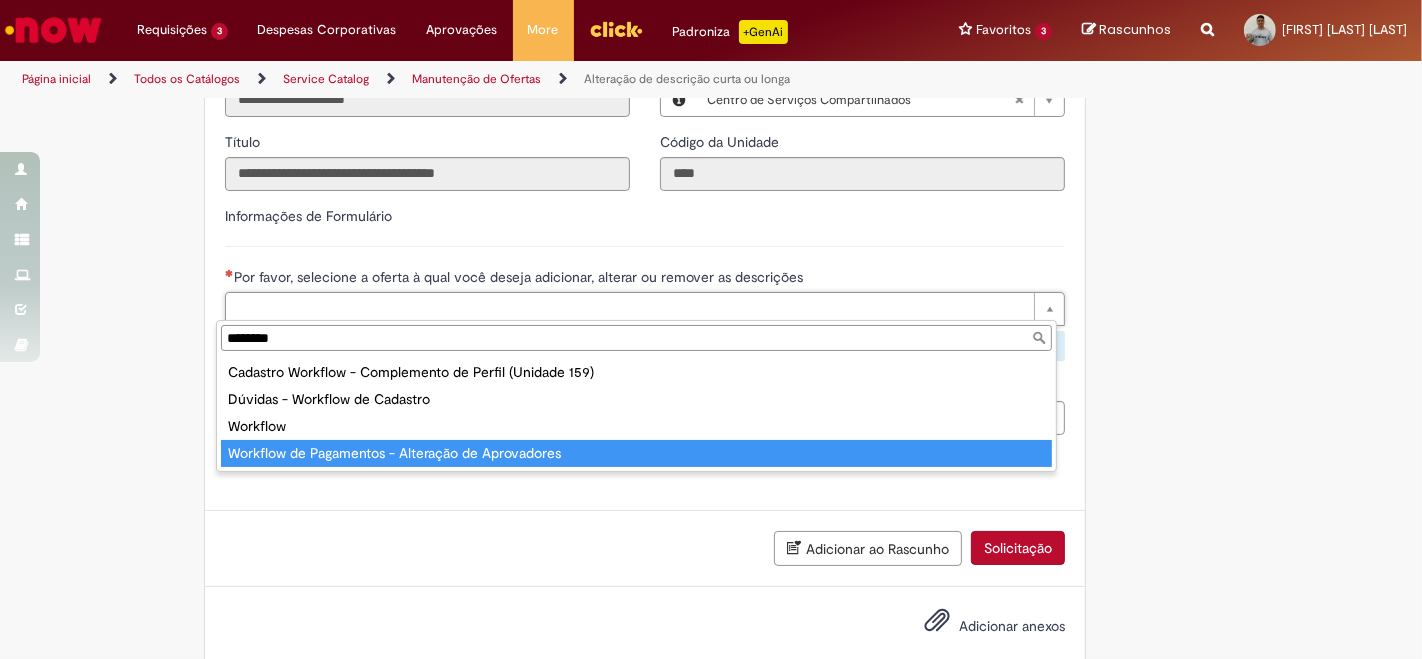 type on "**********" 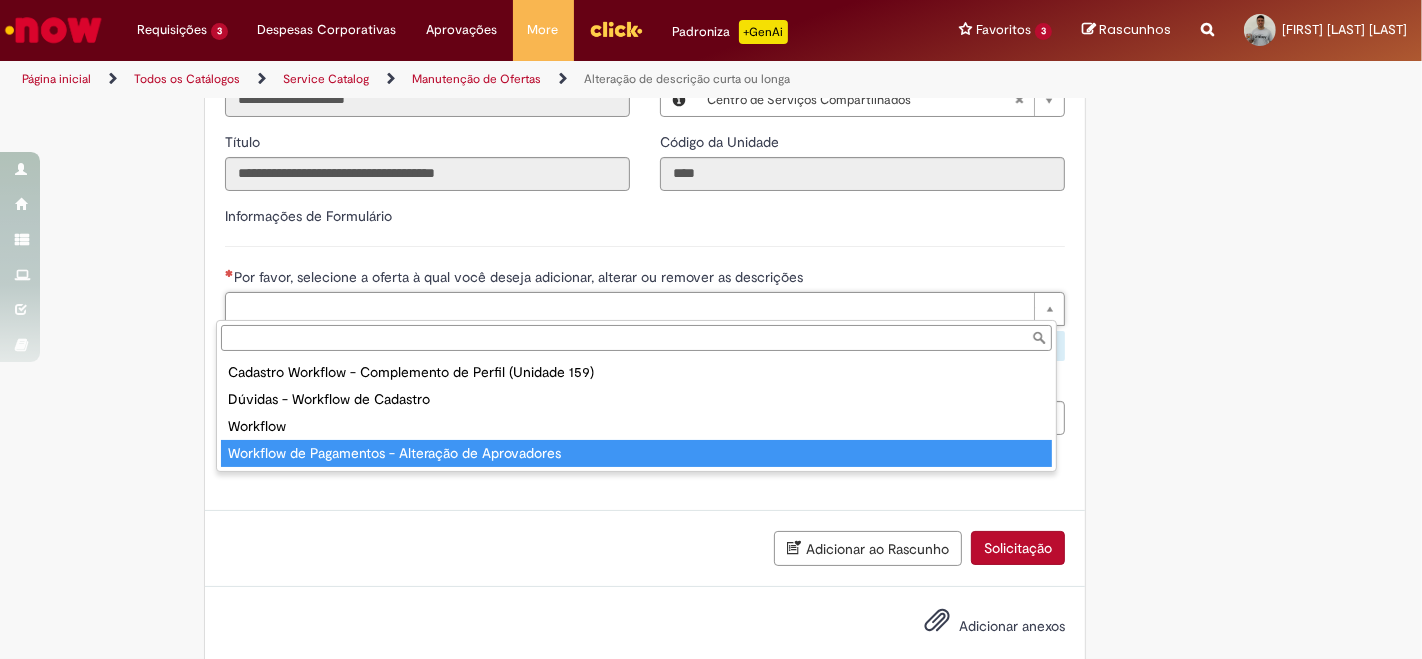scroll, scrollTop: 437, scrollLeft: 0, axis: vertical 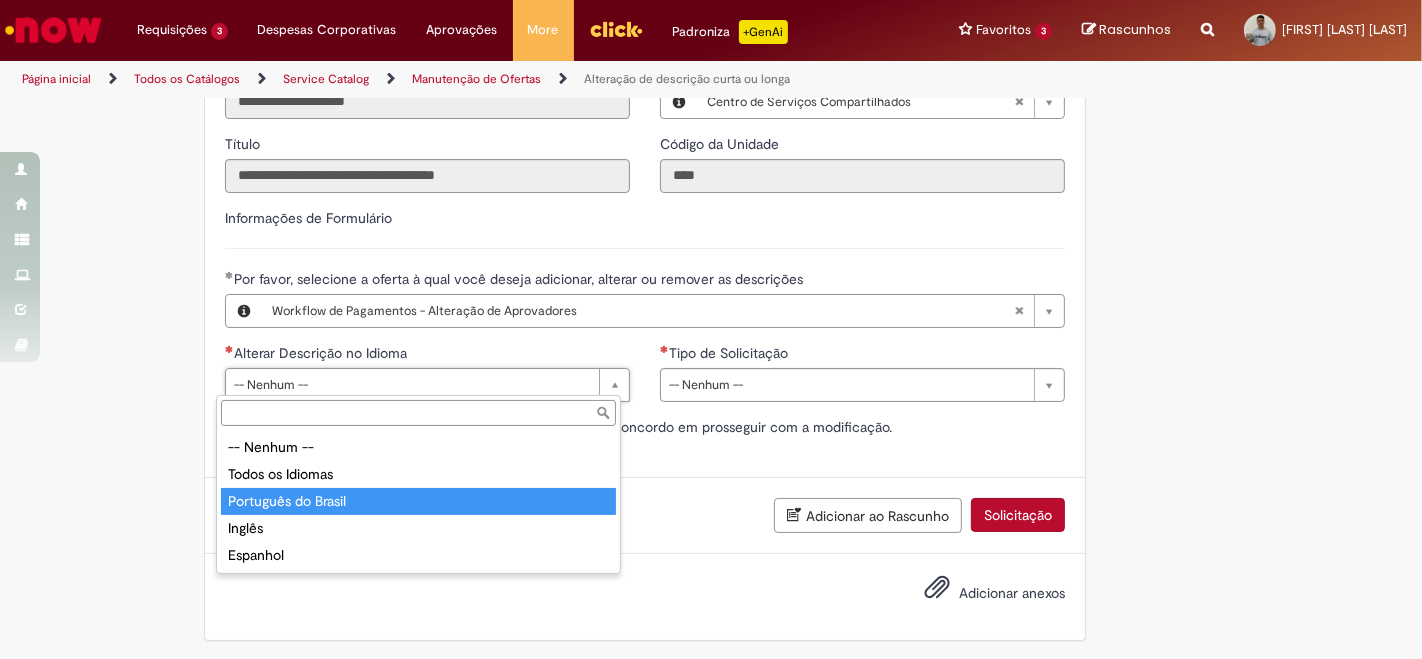 type on "**********" 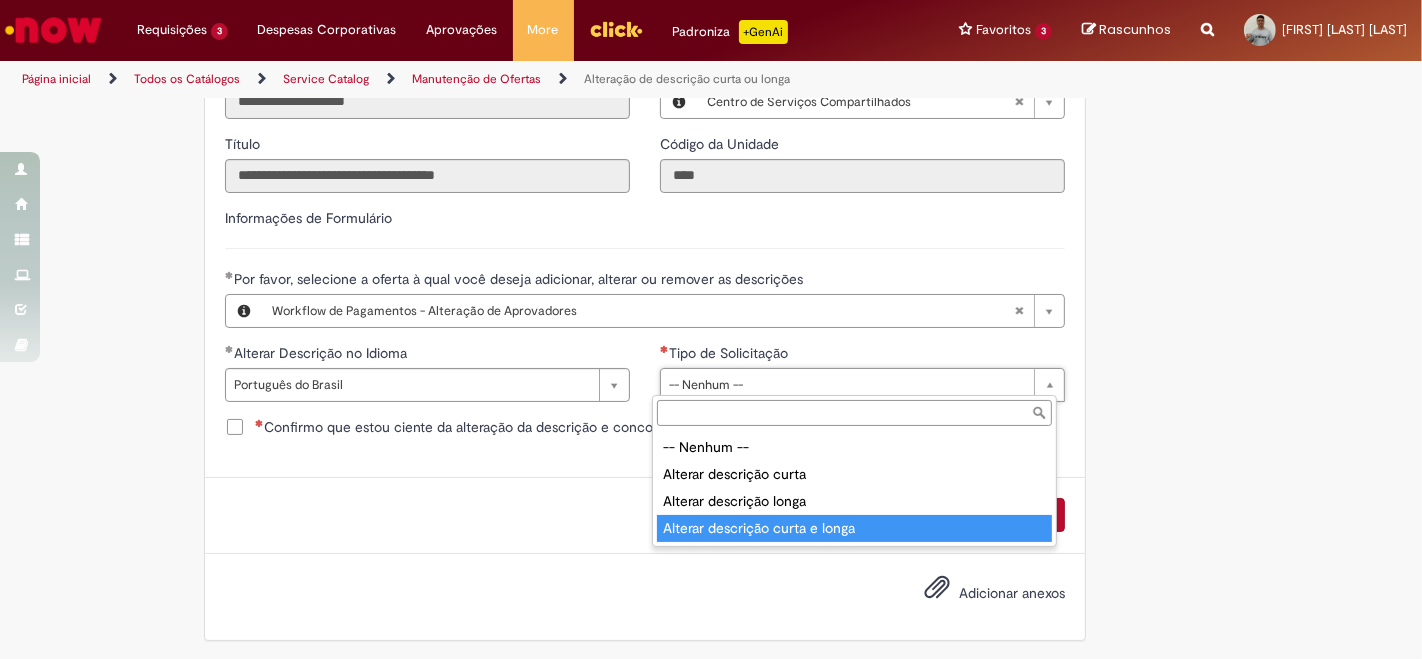 type on "**********" 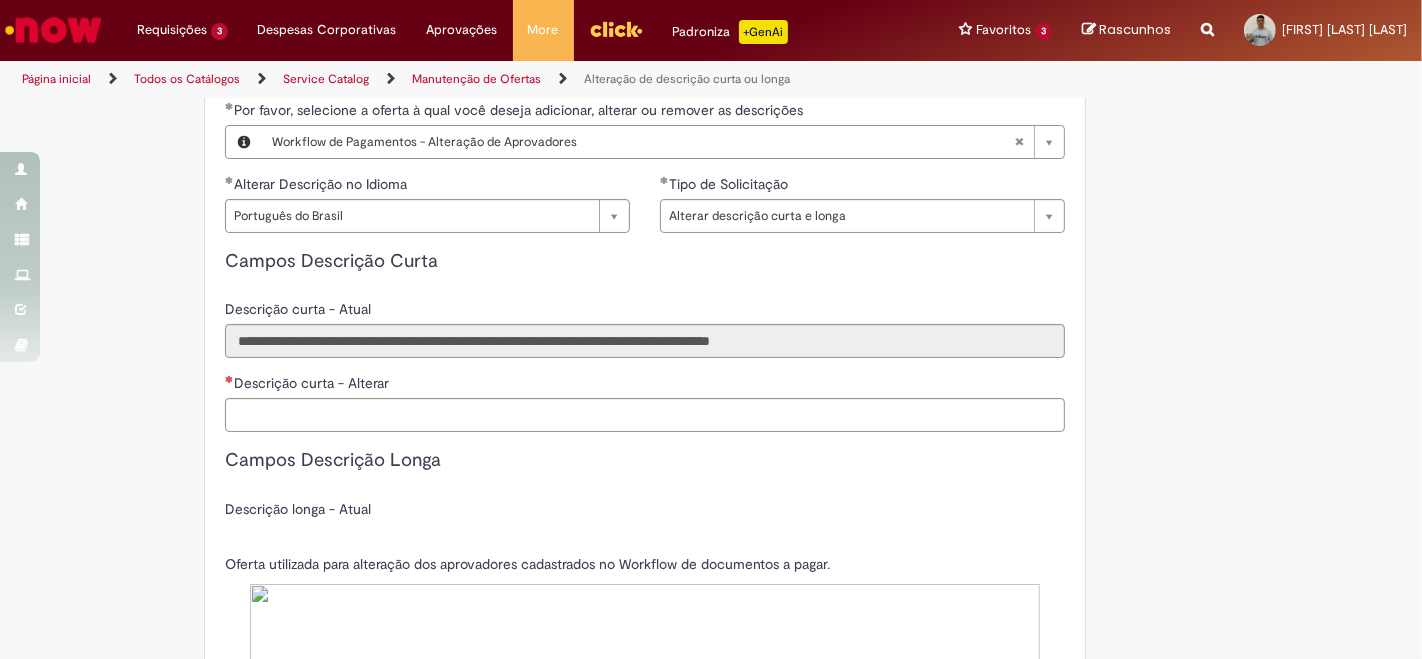 scroll, scrollTop: 585, scrollLeft: 0, axis: vertical 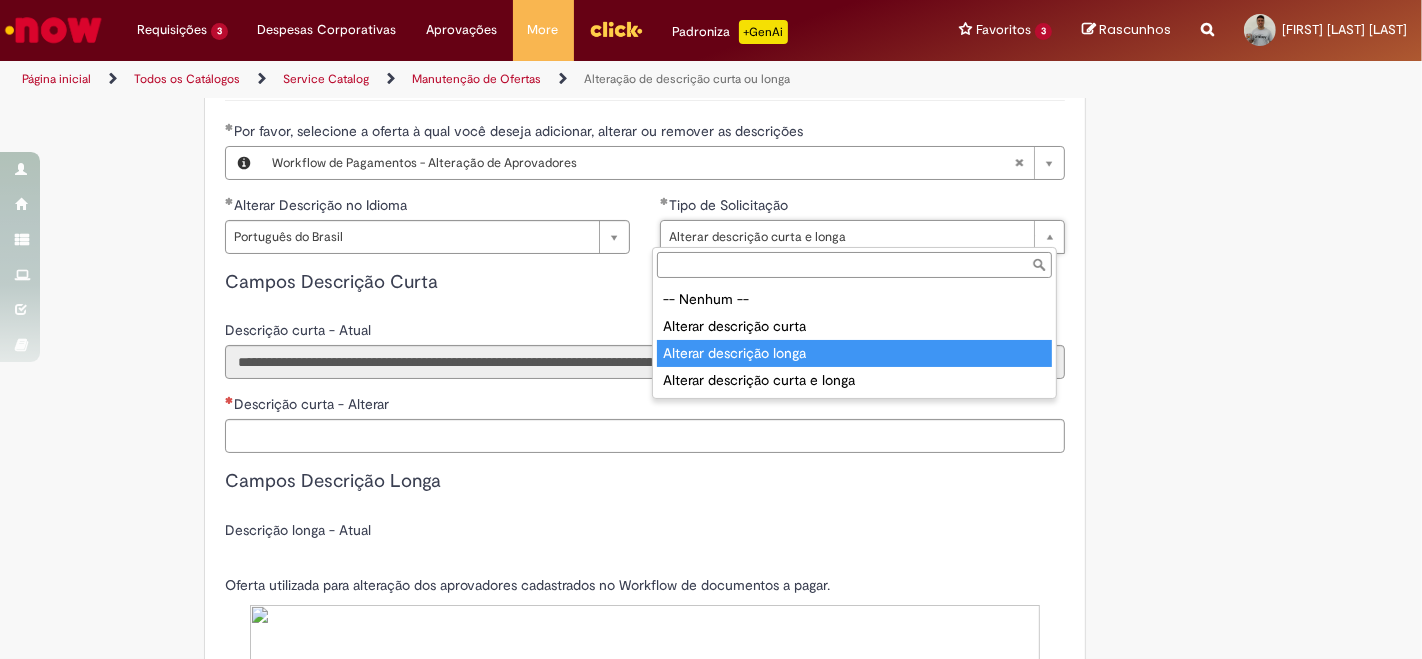 type on "**********" 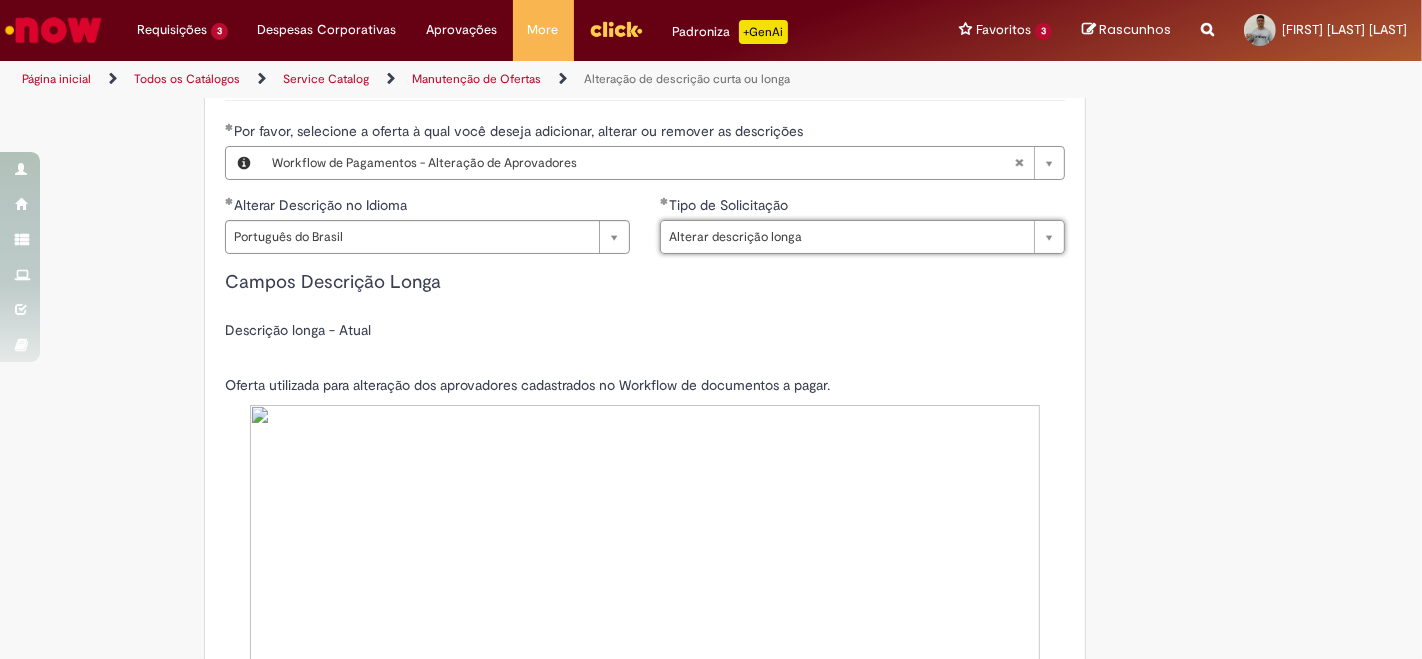 scroll, scrollTop: 0, scrollLeft: 143, axis: horizontal 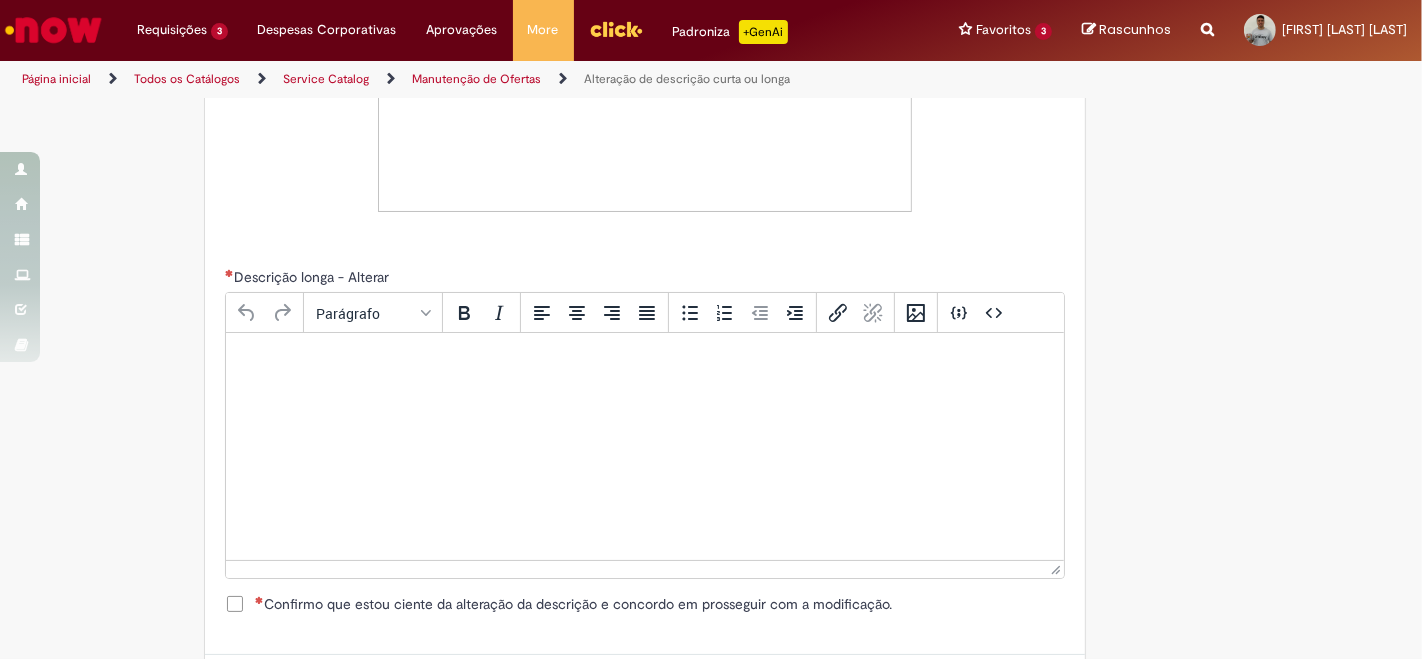 click at bounding box center (644, 360) 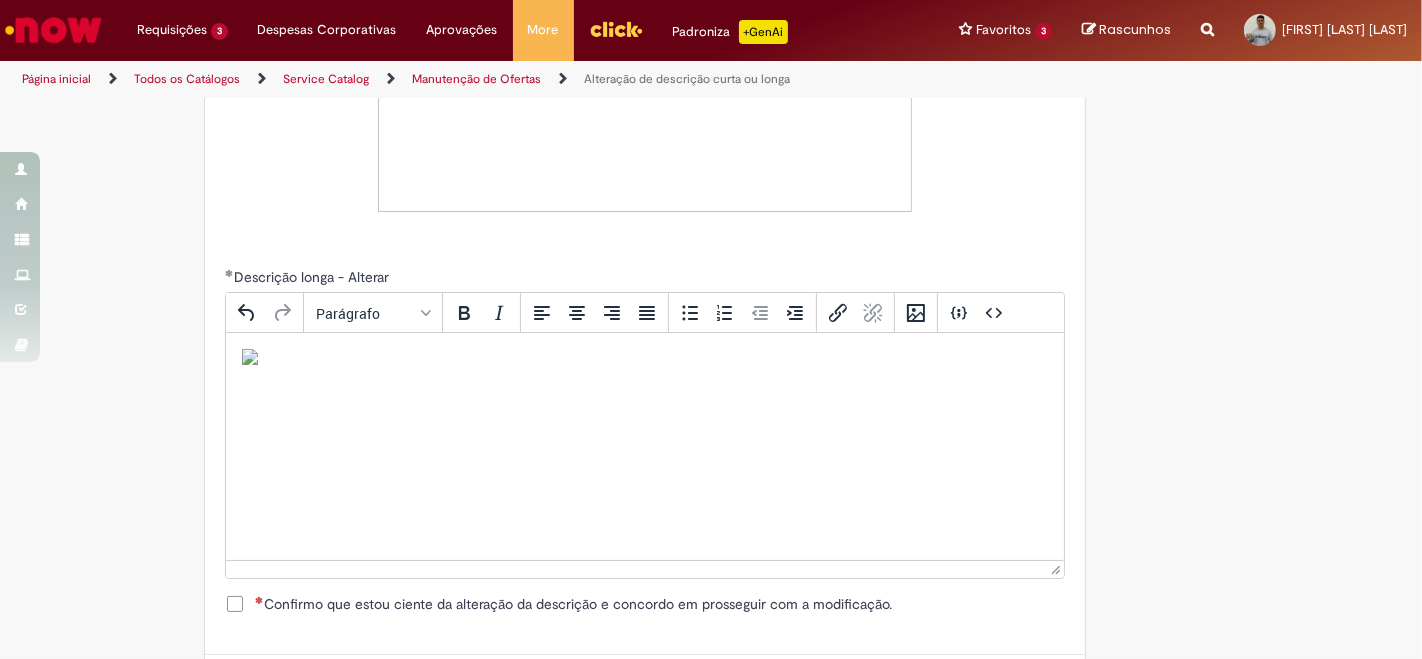 click at bounding box center [249, 357] 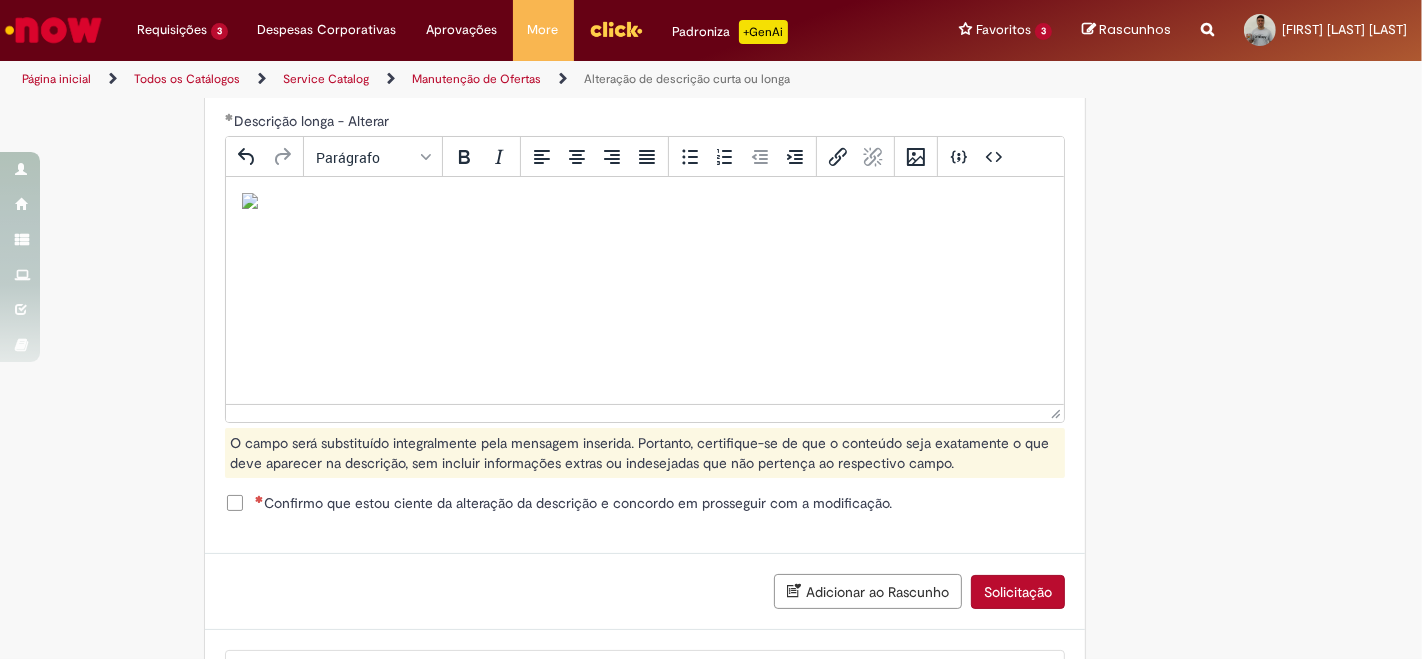 scroll, scrollTop: 1629, scrollLeft: 0, axis: vertical 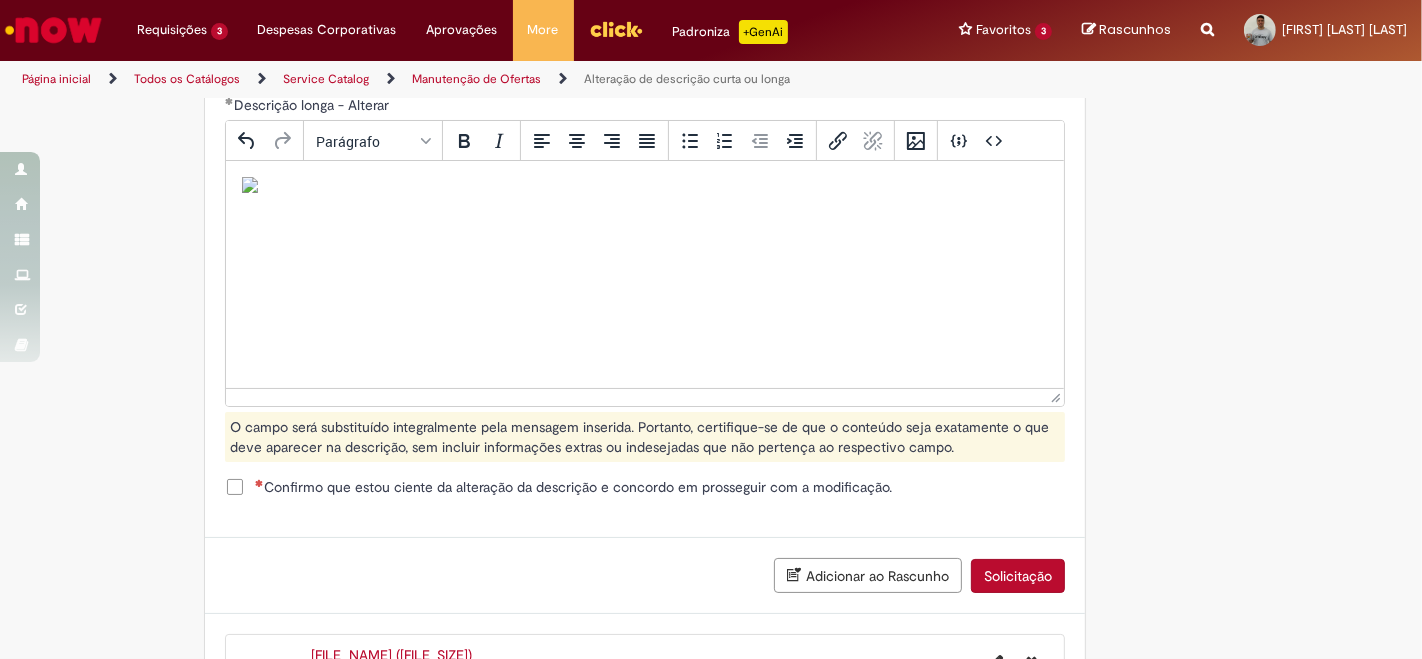 click at bounding box center [249, 185] 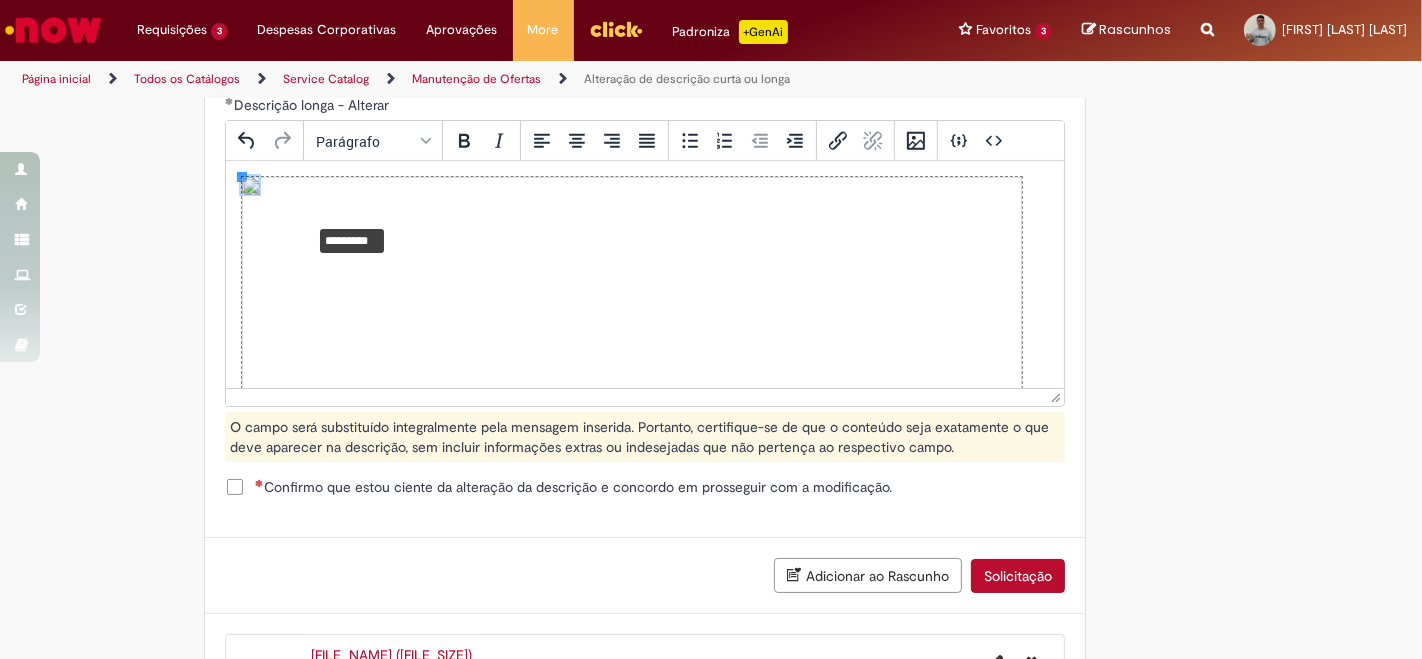 drag, startPoint x: 239, startPoint y: 180, endPoint x: 314, endPoint y: 232, distance: 91.26335 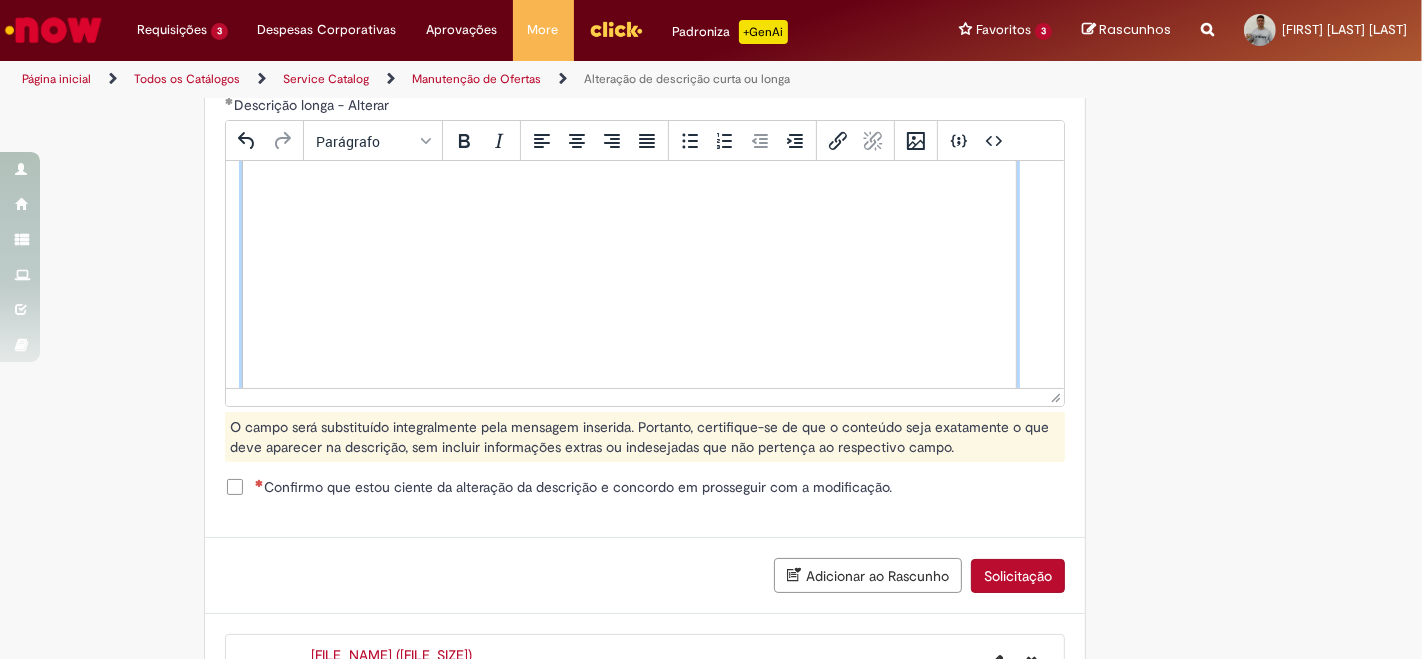 scroll, scrollTop: 132, scrollLeft: 0, axis: vertical 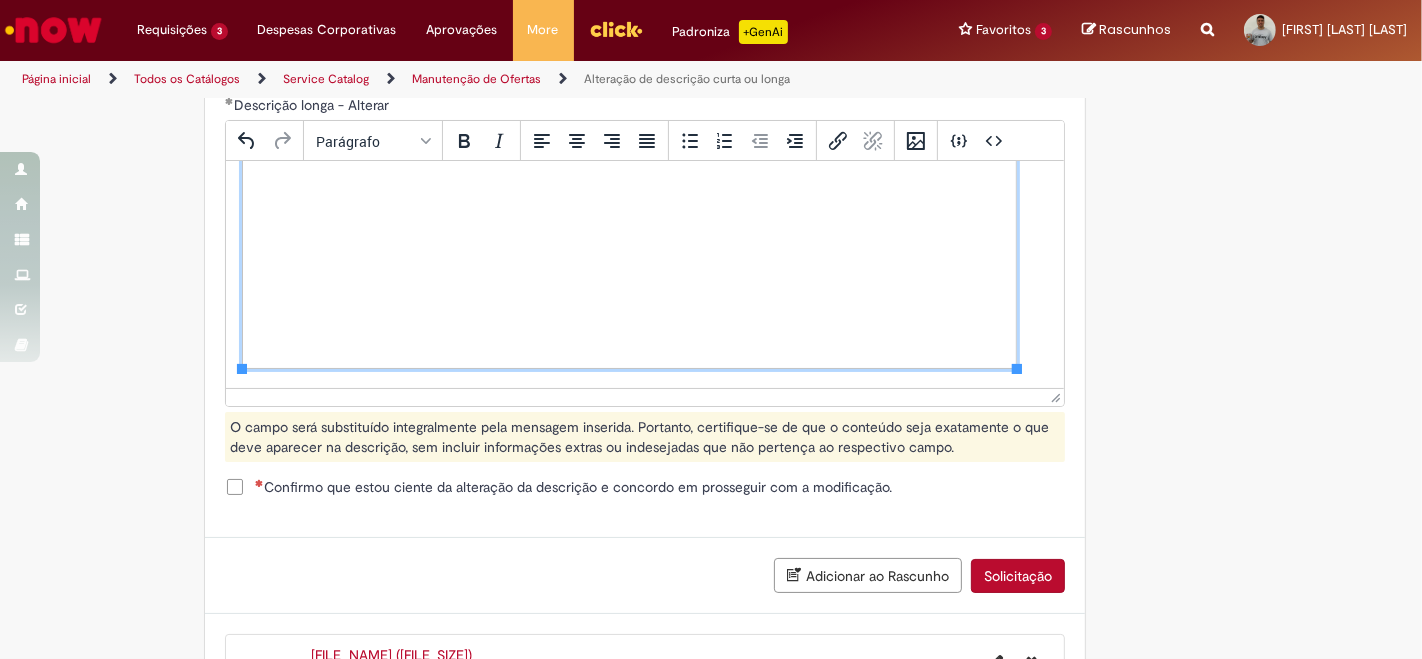 click at bounding box center [644, 210] 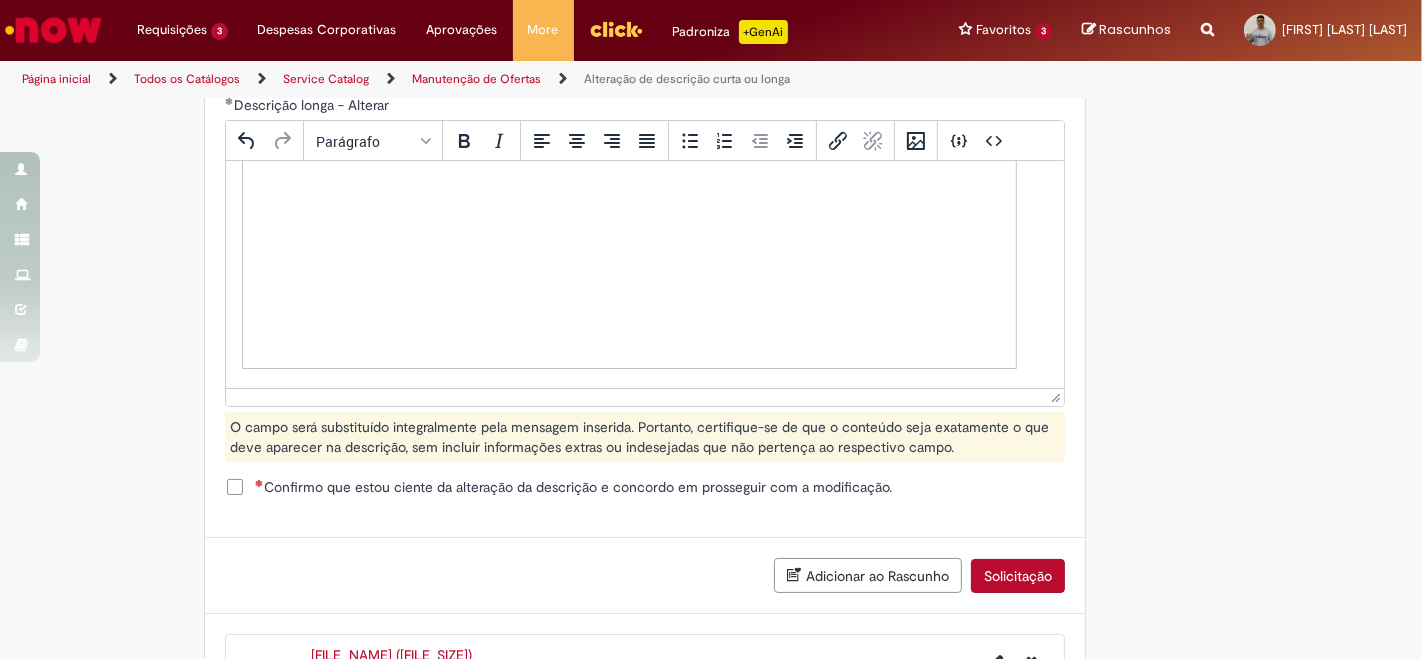 click at bounding box center (644, 210) 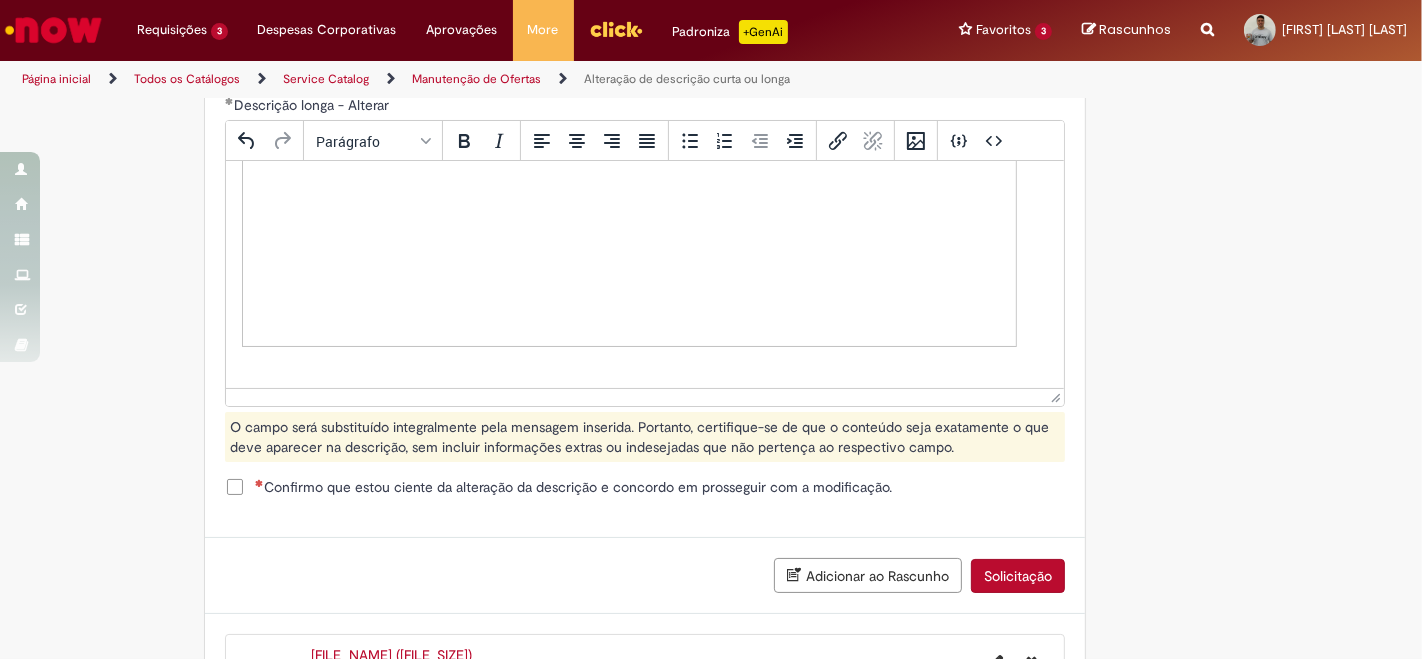 scroll, scrollTop: 193, scrollLeft: 0, axis: vertical 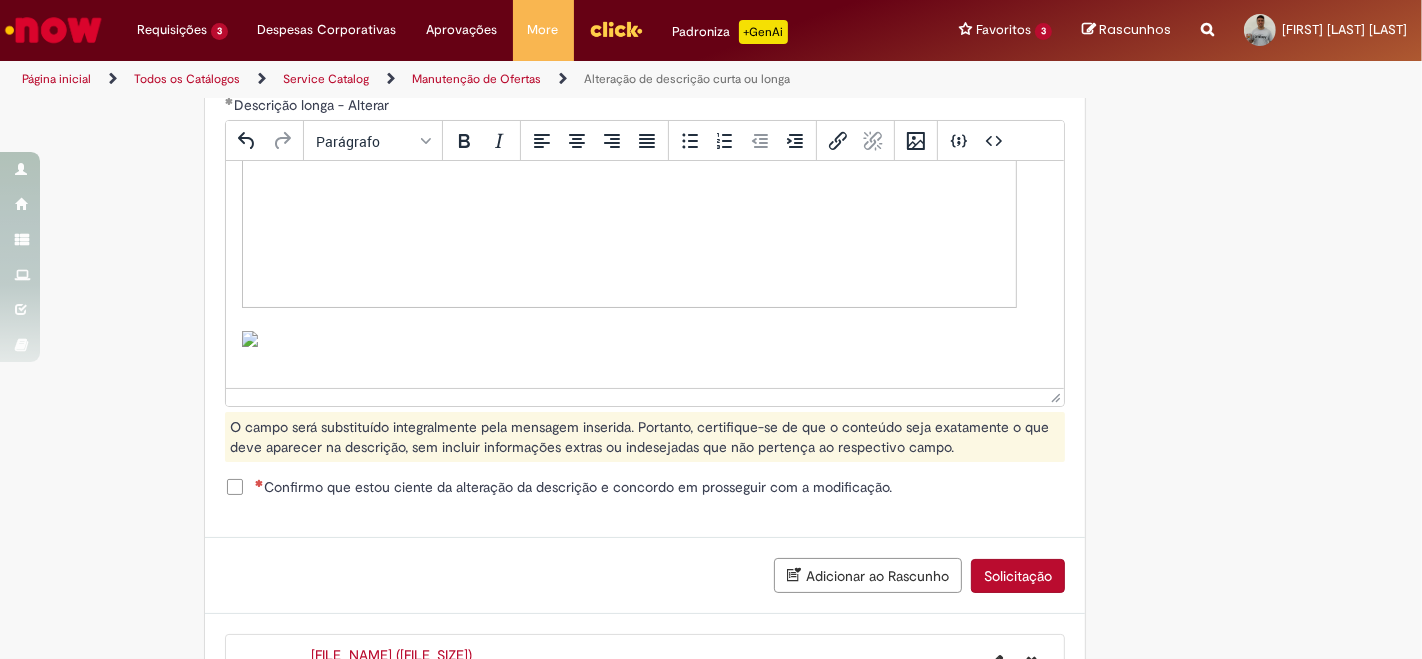click at bounding box center (249, 339) 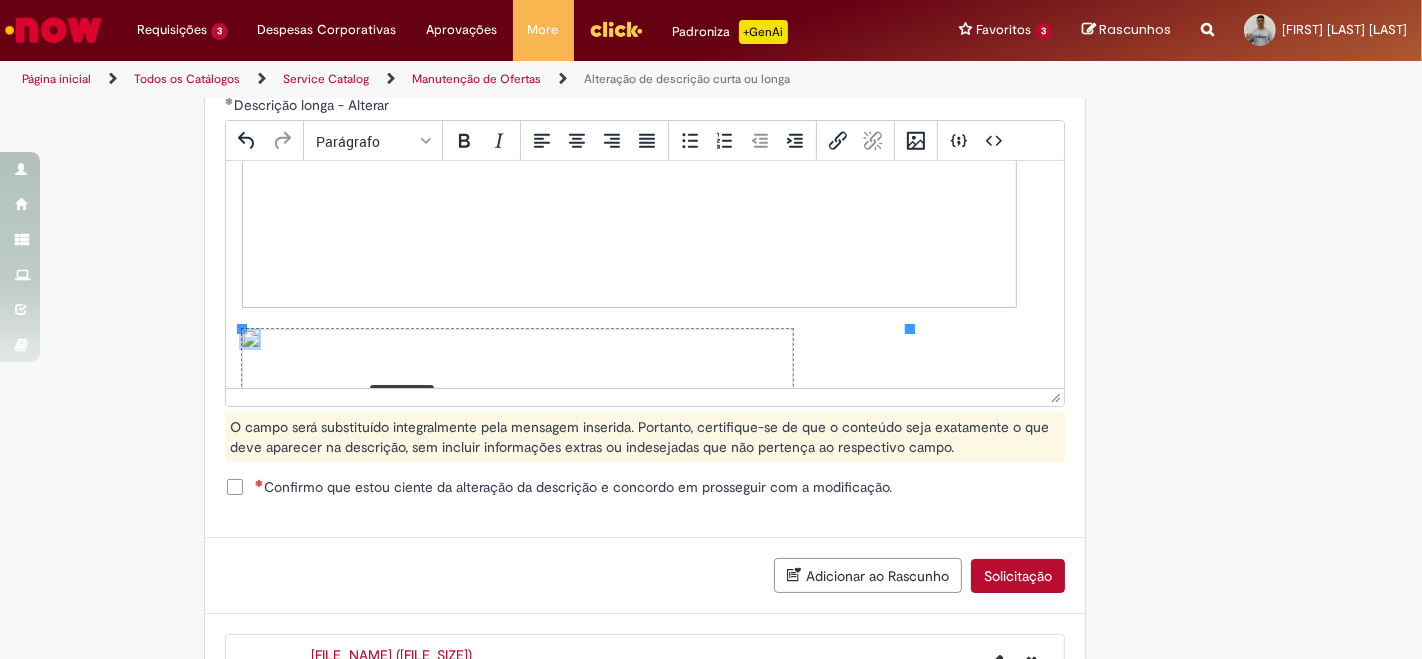 drag, startPoint x: 239, startPoint y: 323, endPoint x: 370, endPoint y: 380, distance: 142.86357 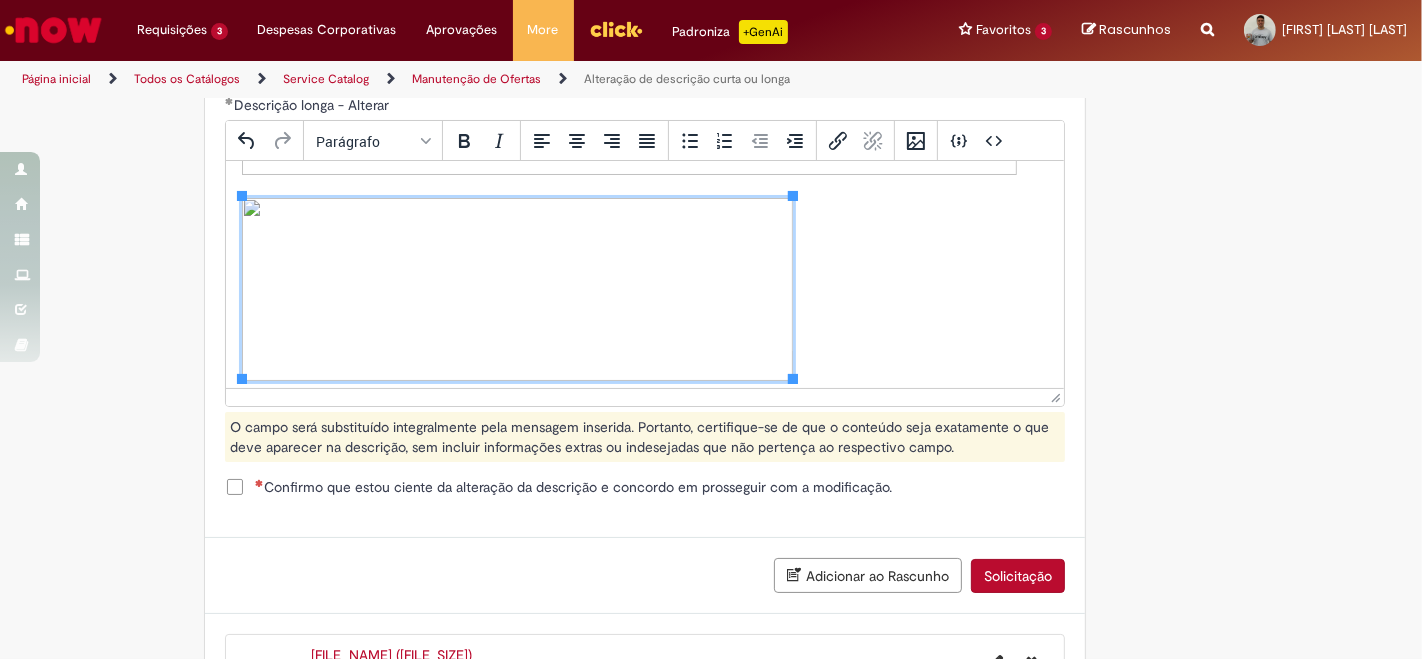 scroll, scrollTop: 362, scrollLeft: 0, axis: vertical 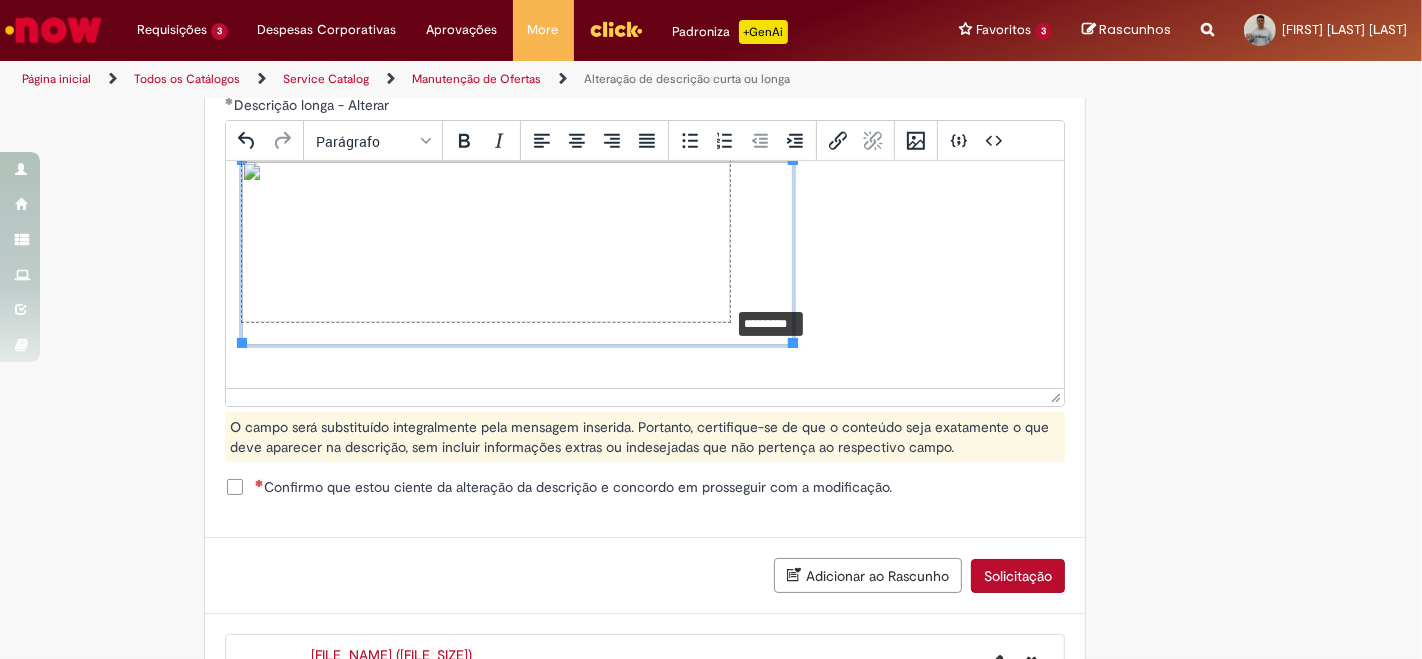 drag, startPoint x: 790, startPoint y: 339, endPoint x: 719, endPoint y: 300, distance: 81.00617 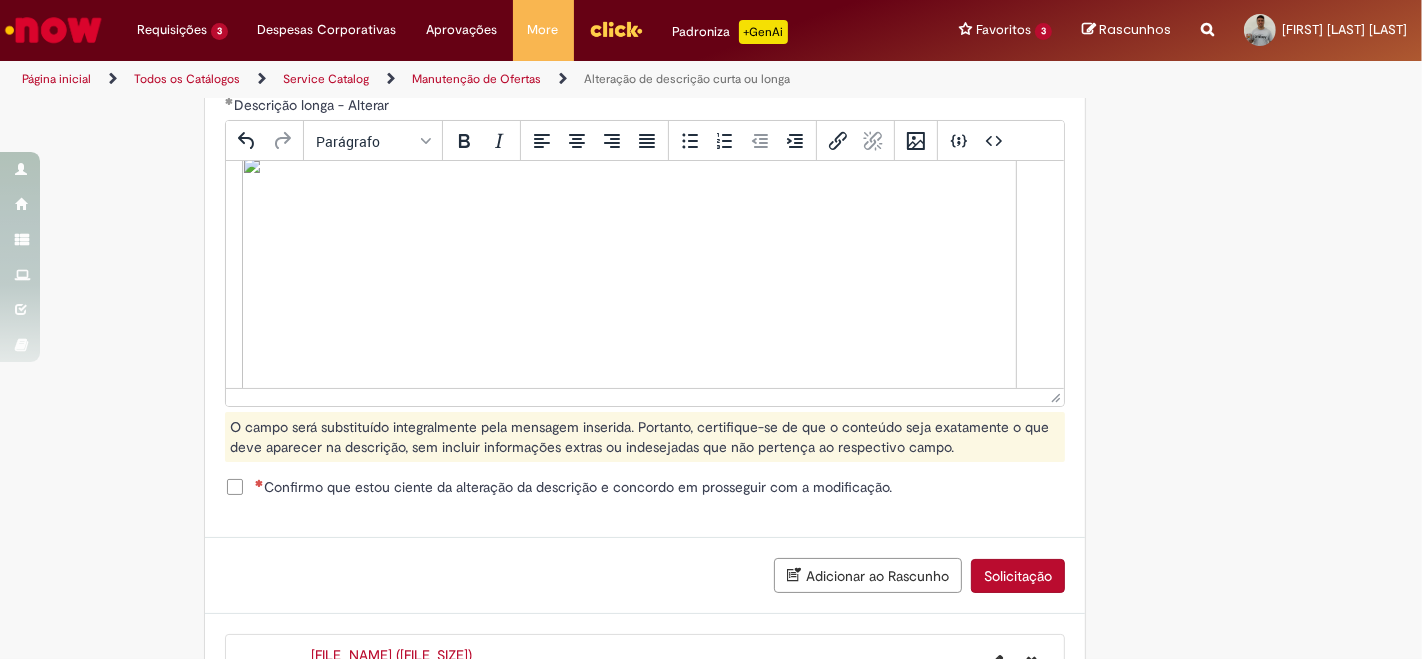scroll, scrollTop: 0, scrollLeft: 0, axis: both 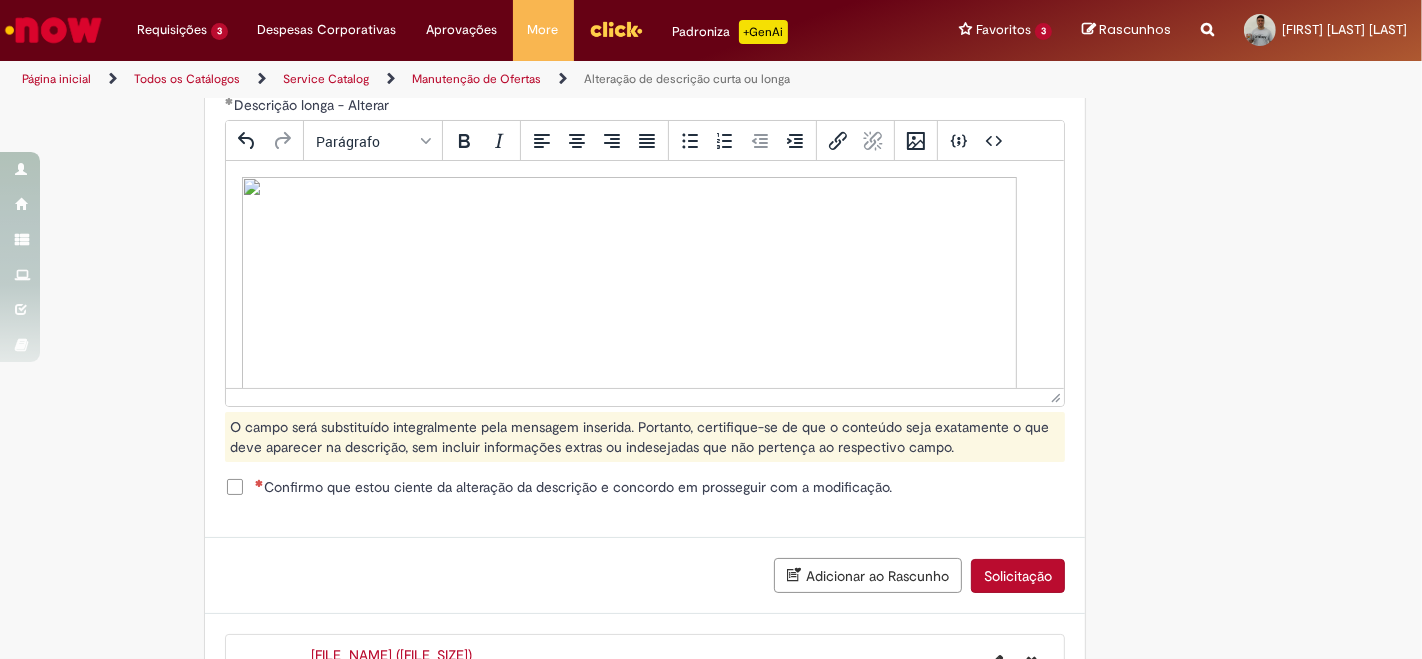 click at bounding box center [628, 339] 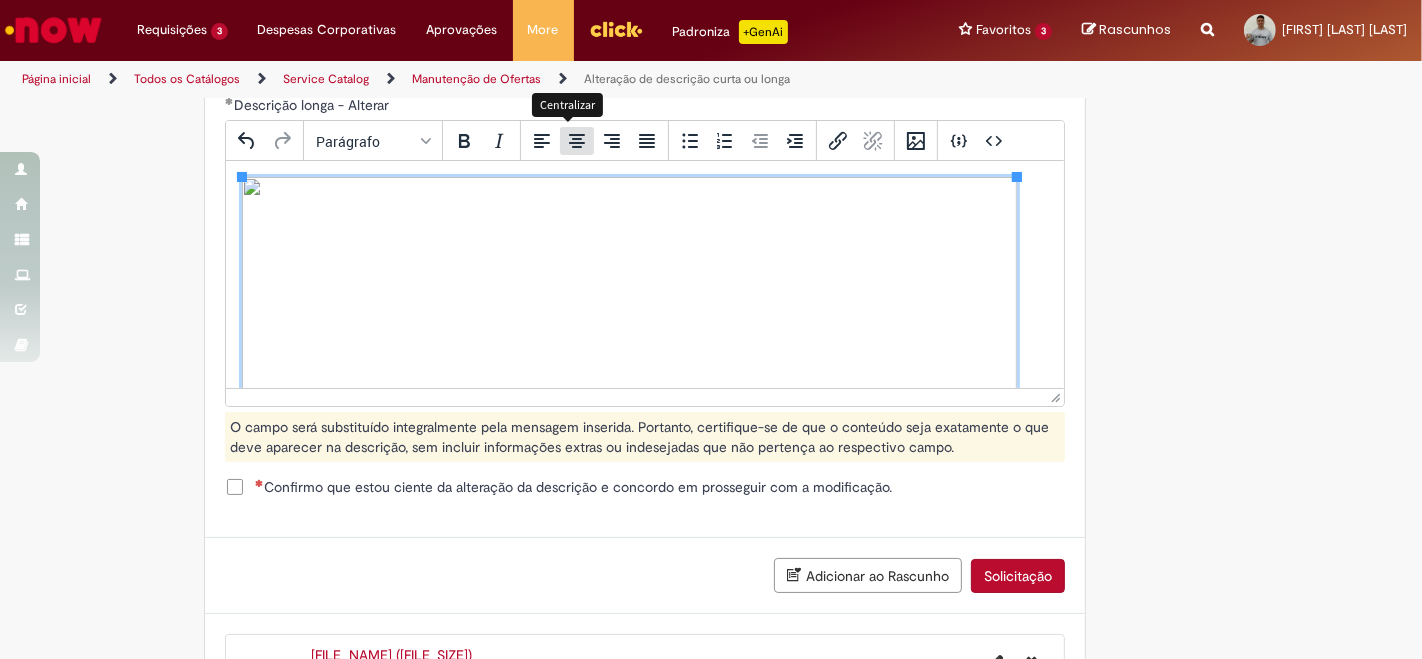 click 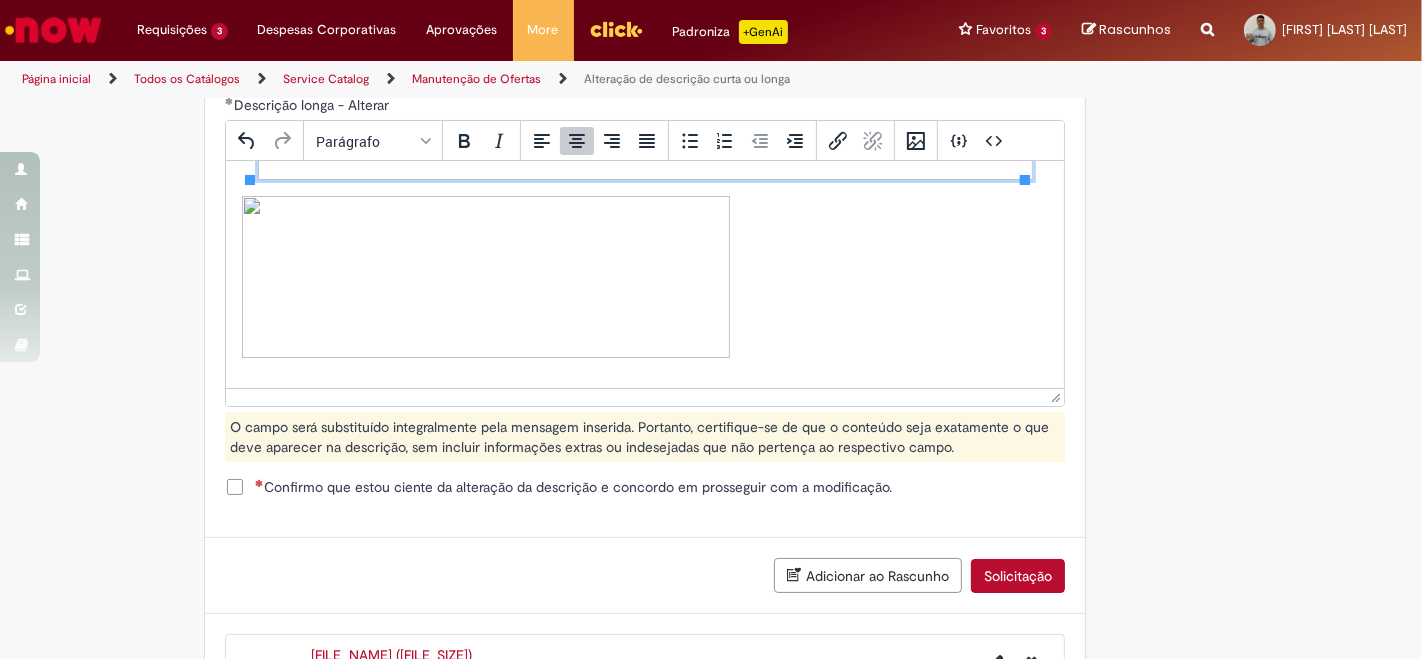 scroll, scrollTop: 348, scrollLeft: 0, axis: vertical 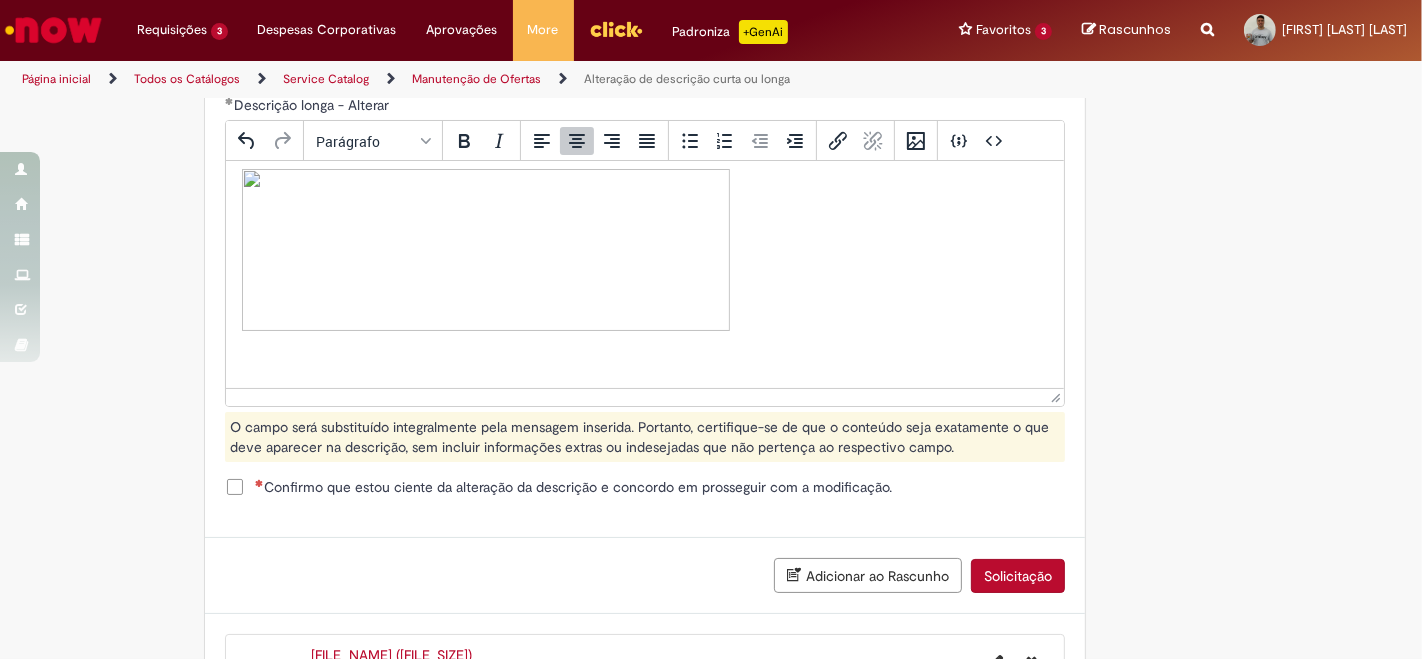 click at bounding box center [485, 250] 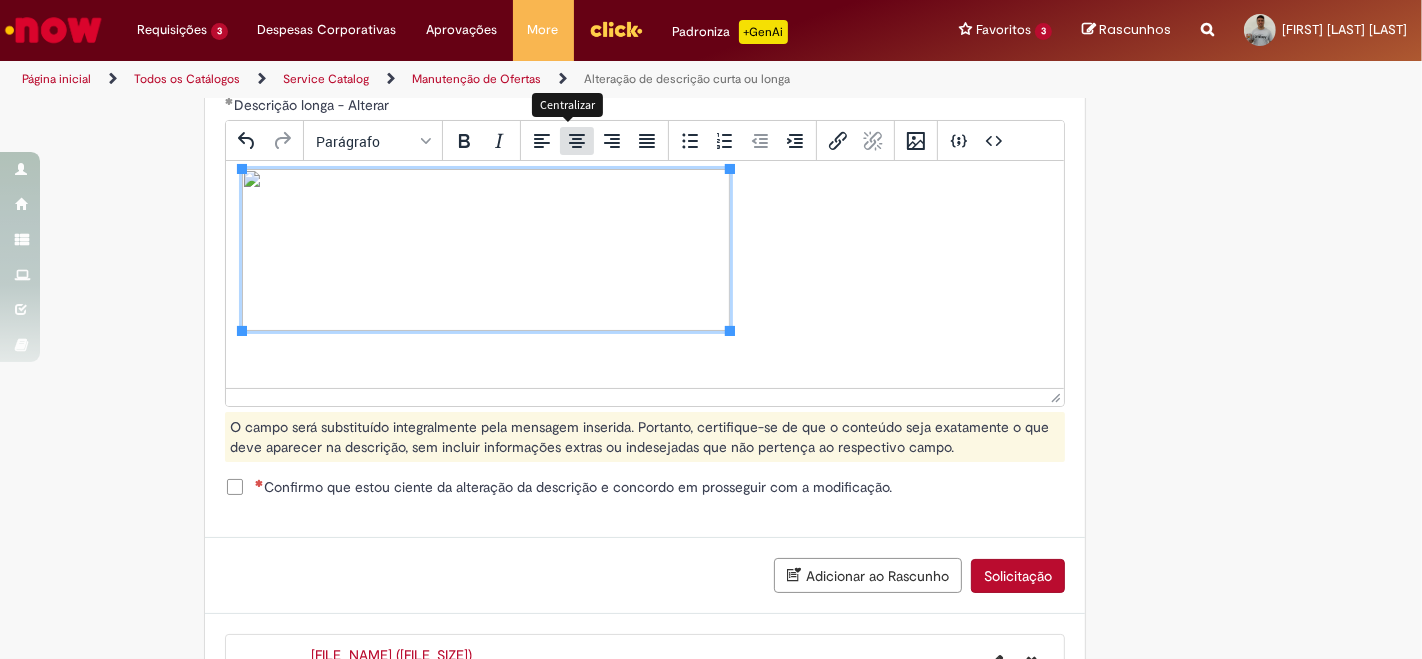 click 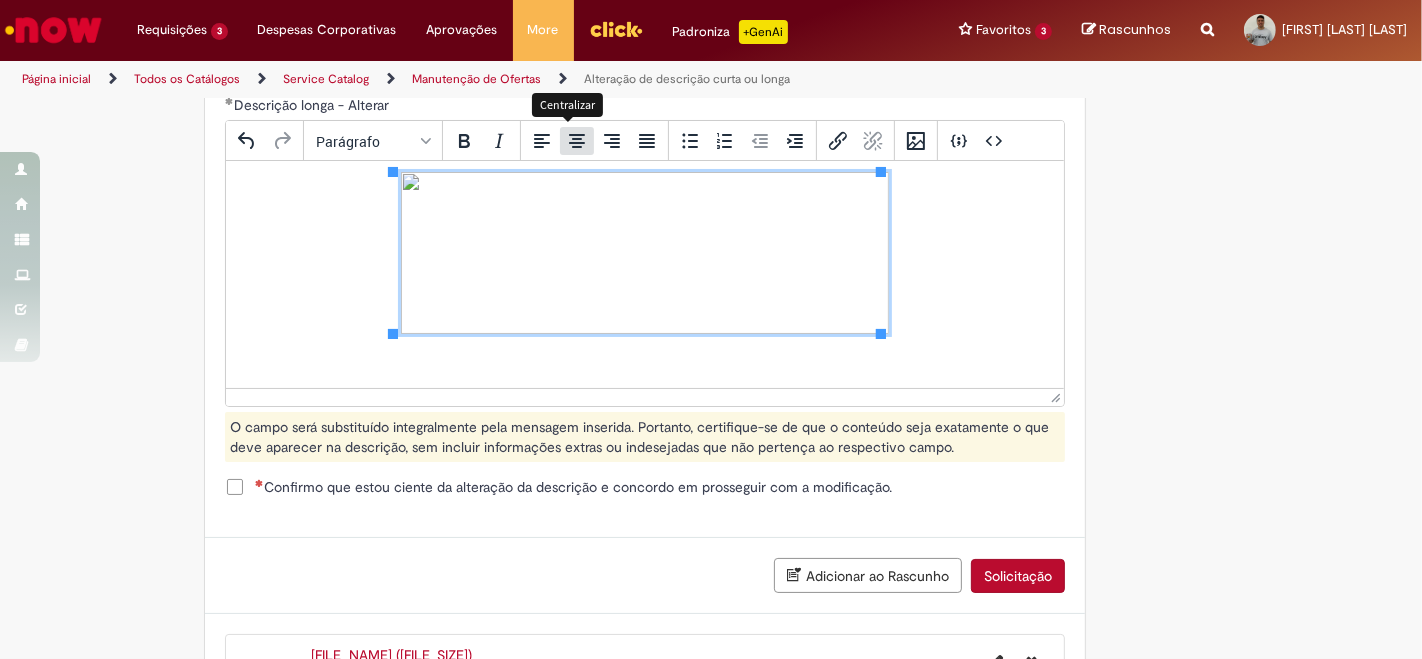 scroll, scrollTop: 344, scrollLeft: 0, axis: vertical 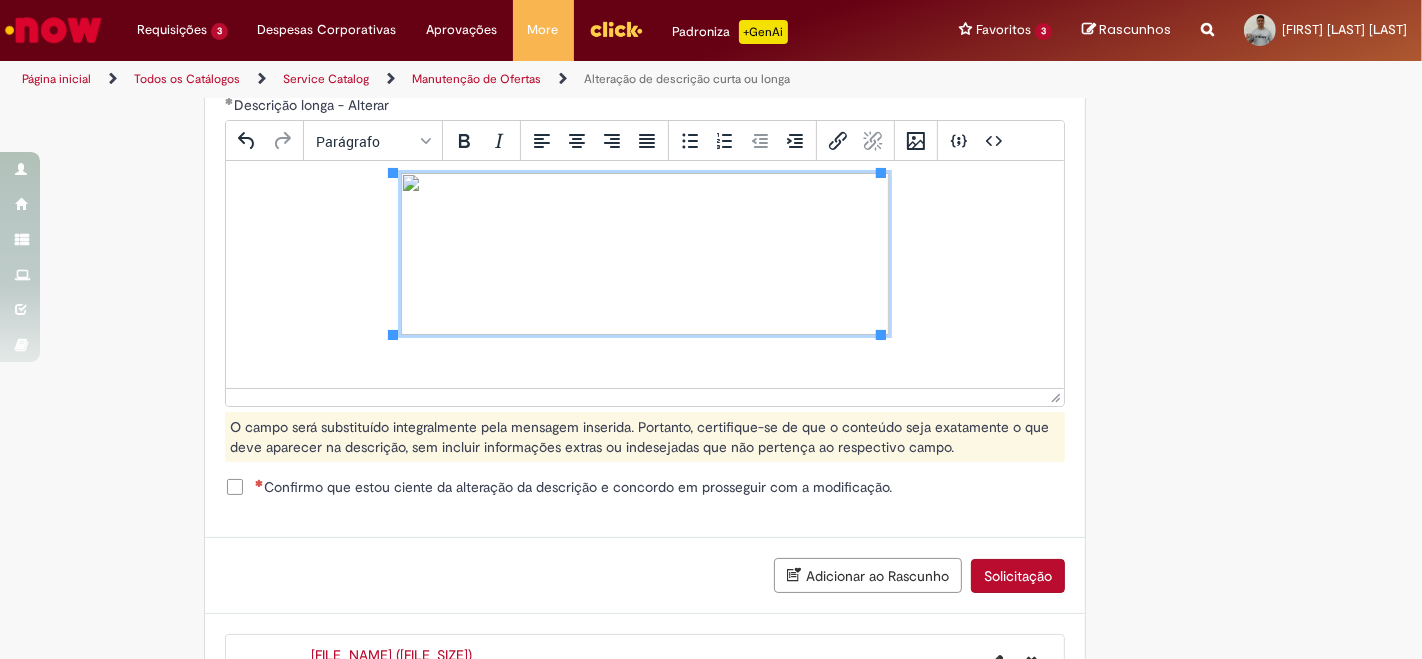 click at bounding box center (644, 362) 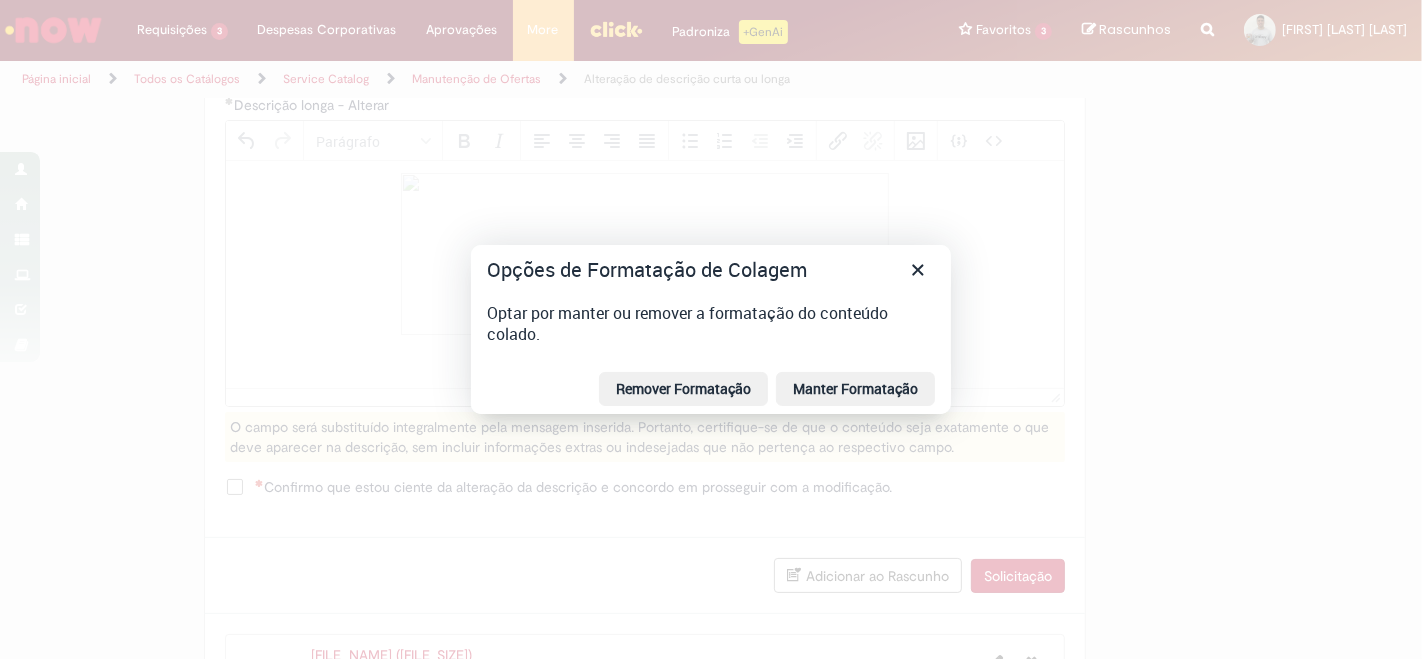 type 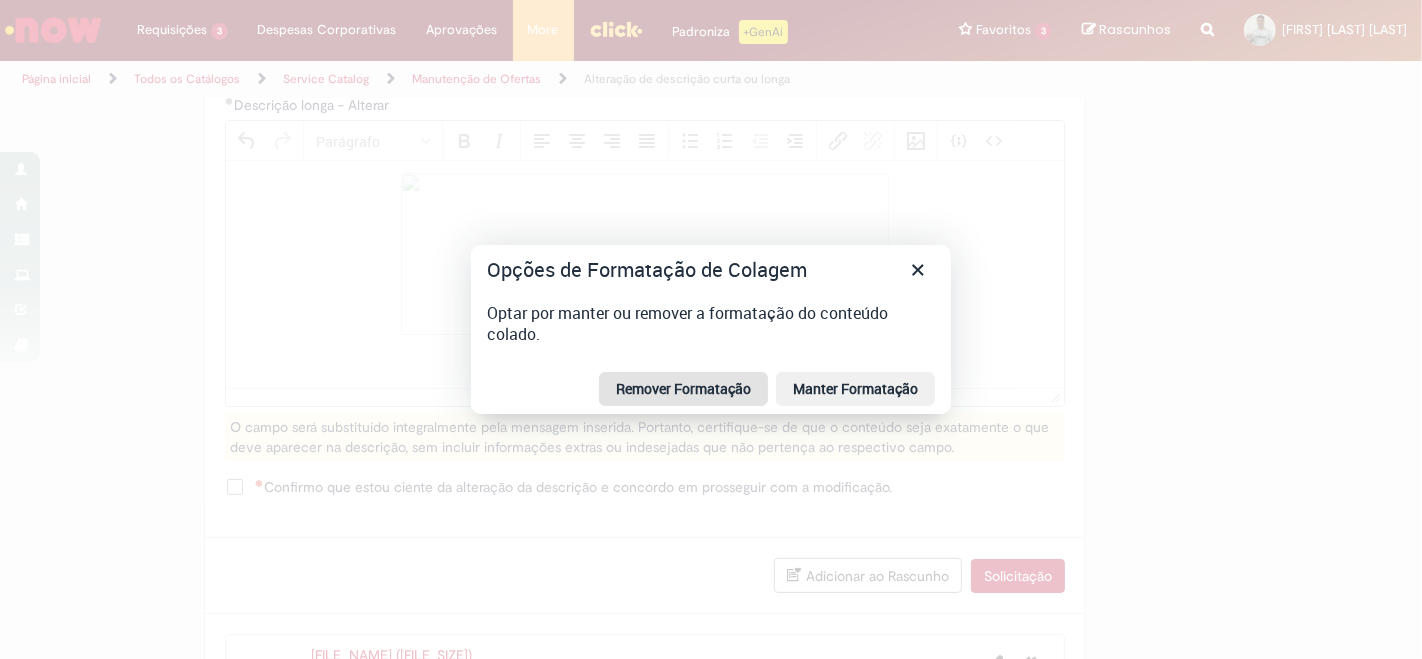 click on "Remover Formatação" at bounding box center (683, 389) 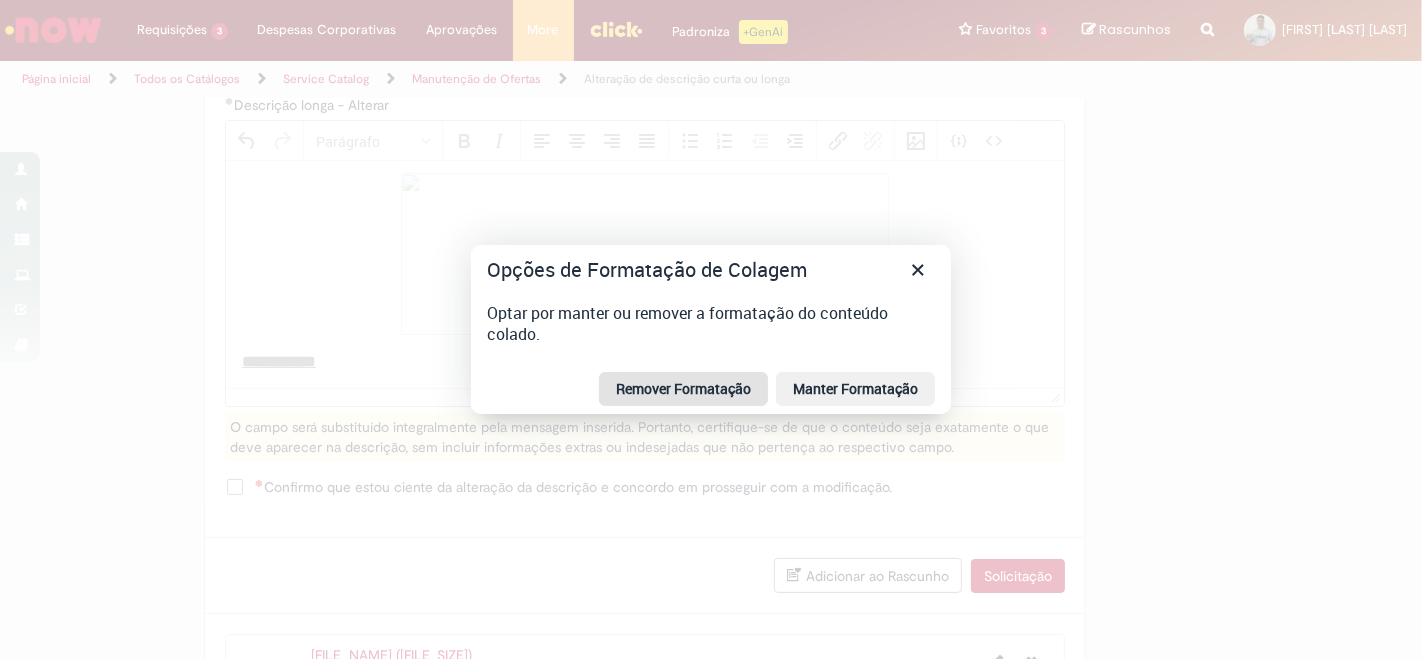 scroll, scrollTop: 746, scrollLeft: 0, axis: vertical 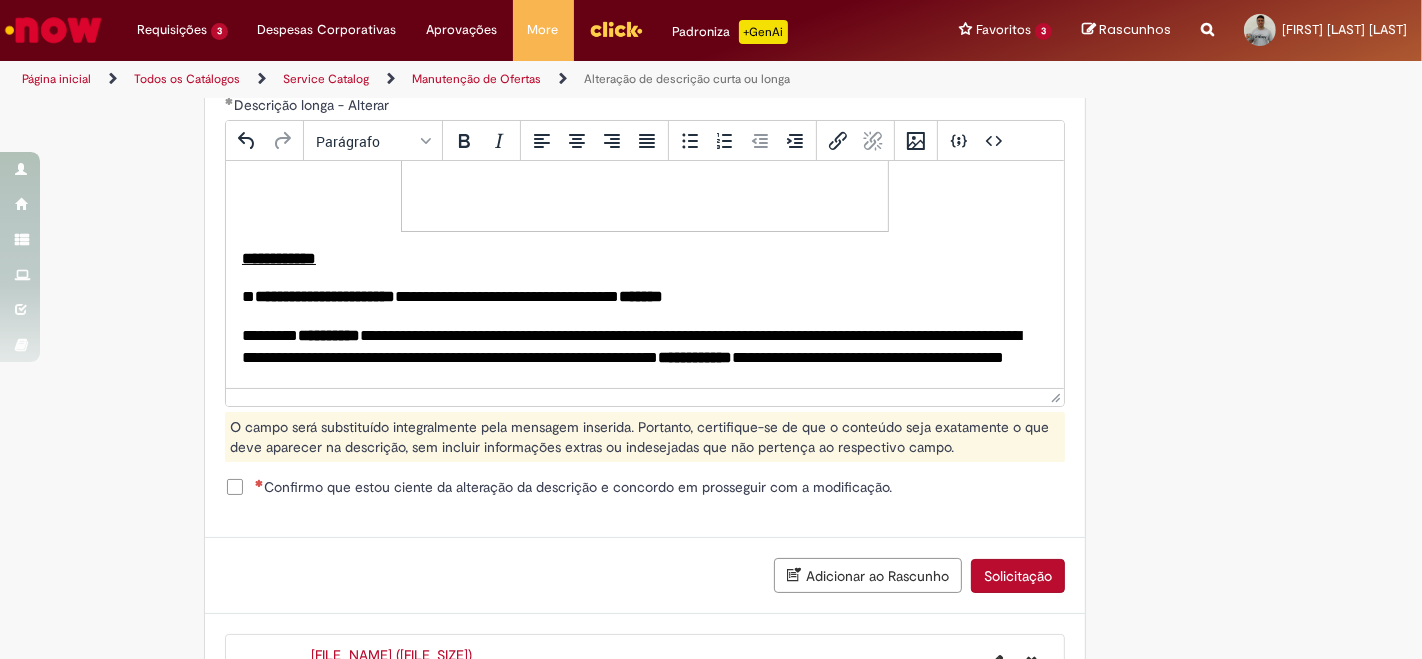 click on "**********" at bounding box center [278, 258] 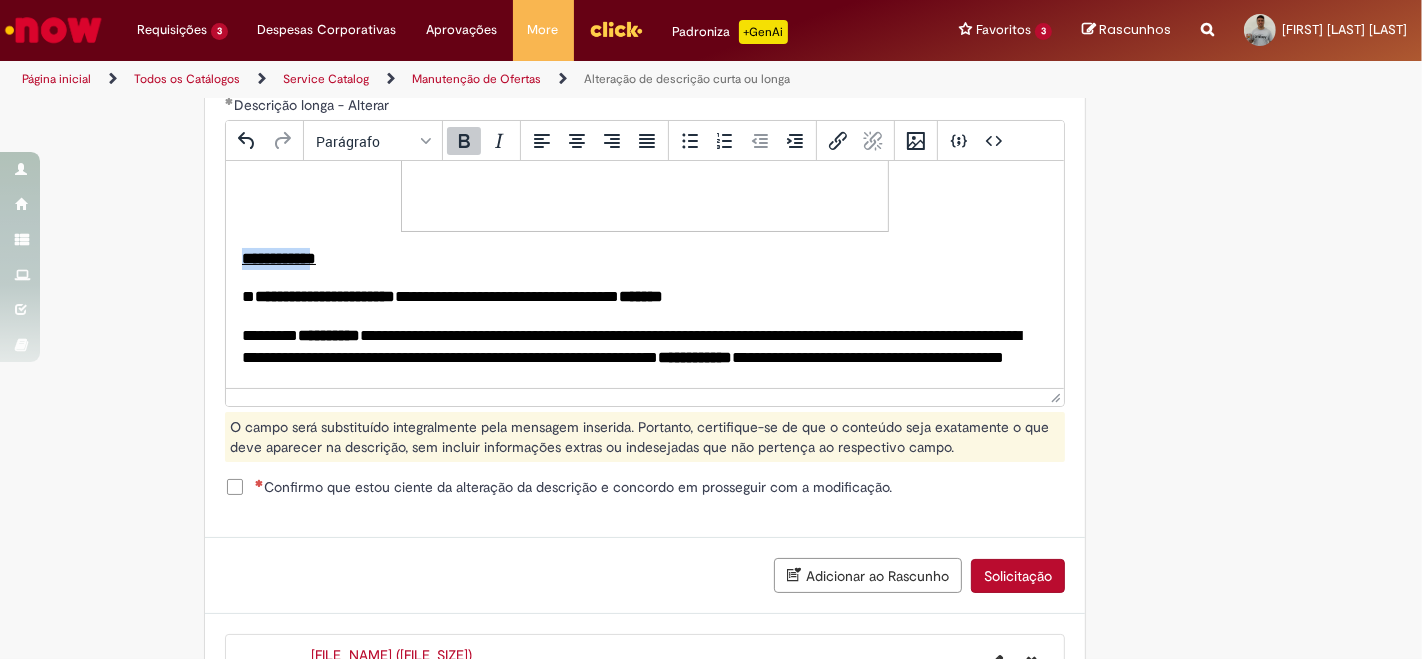 click on "**********" at bounding box center [278, 258] 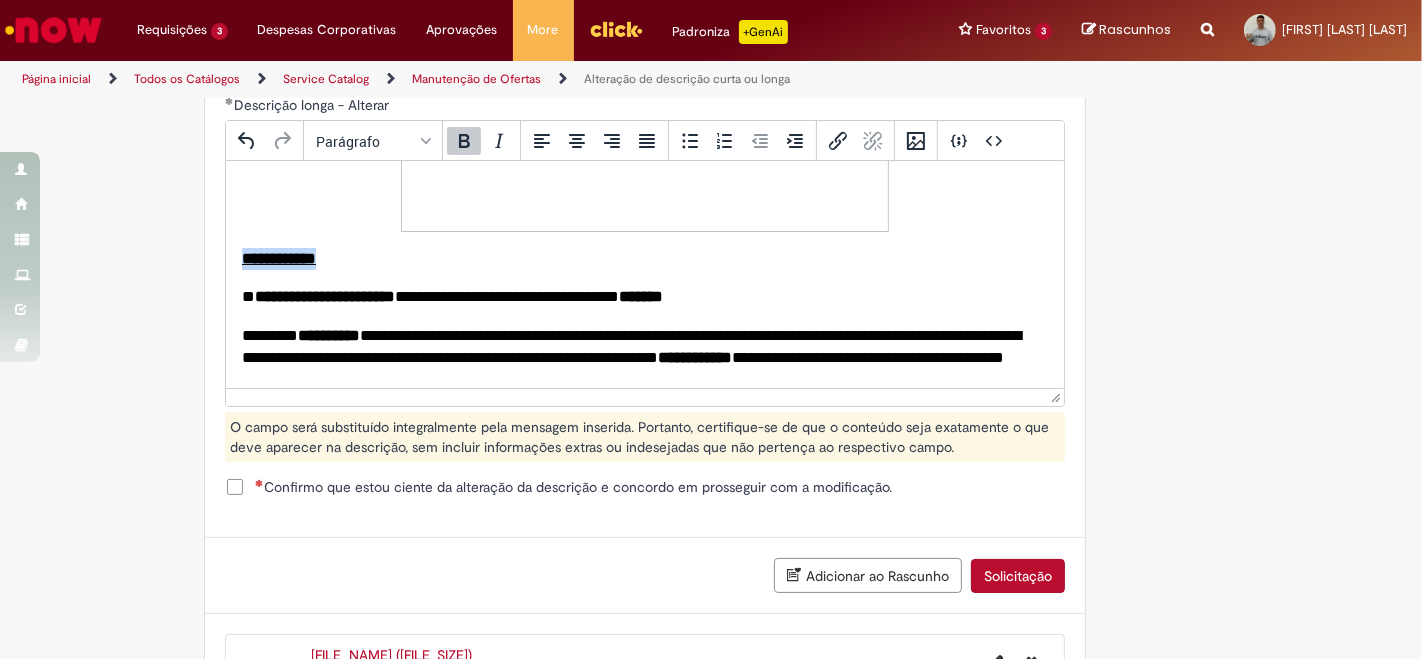 drag, startPoint x: 347, startPoint y: 263, endPoint x: 243, endPoint y: 261, distance: 104.019226 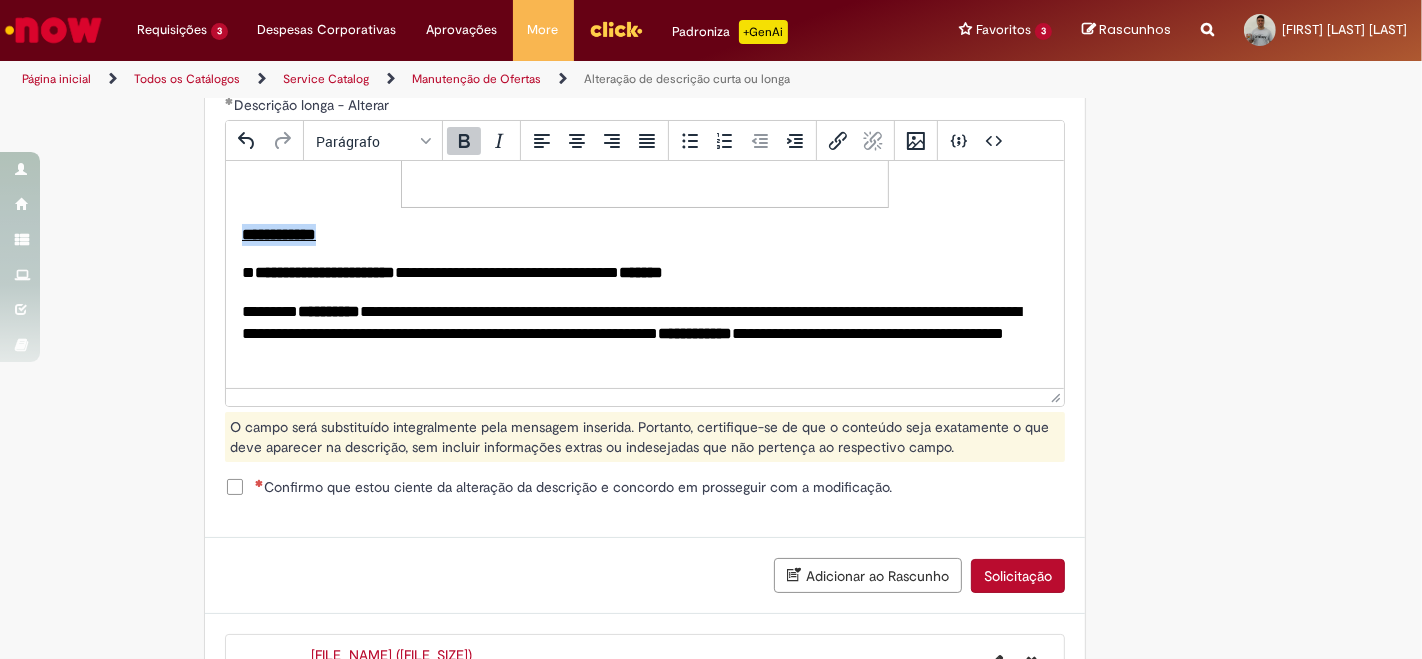 scroll, scrollTop: 467, scrollLeft: 0, axis: vertical 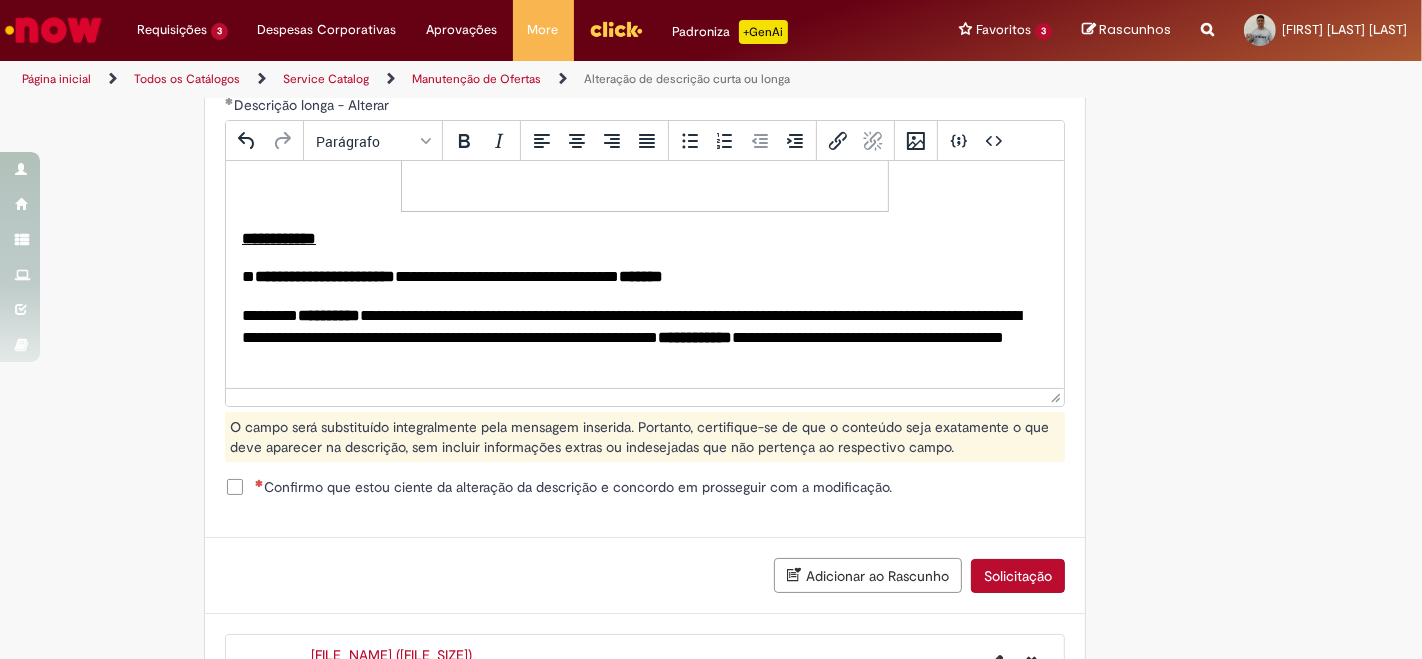 click on "[REDACTED] [REDACTED]" at bounding box center [636, 277] 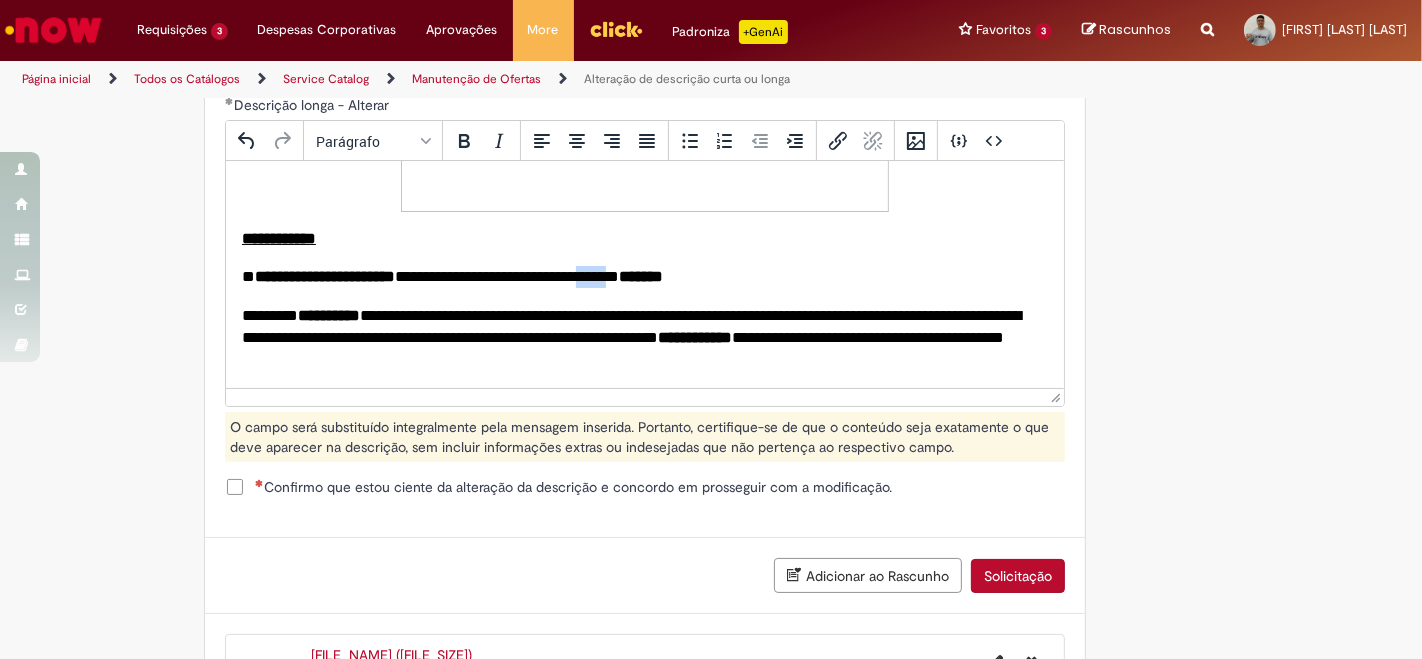 click on "[REDACTED] [REDACTED]" at bounding box center [636, 277] 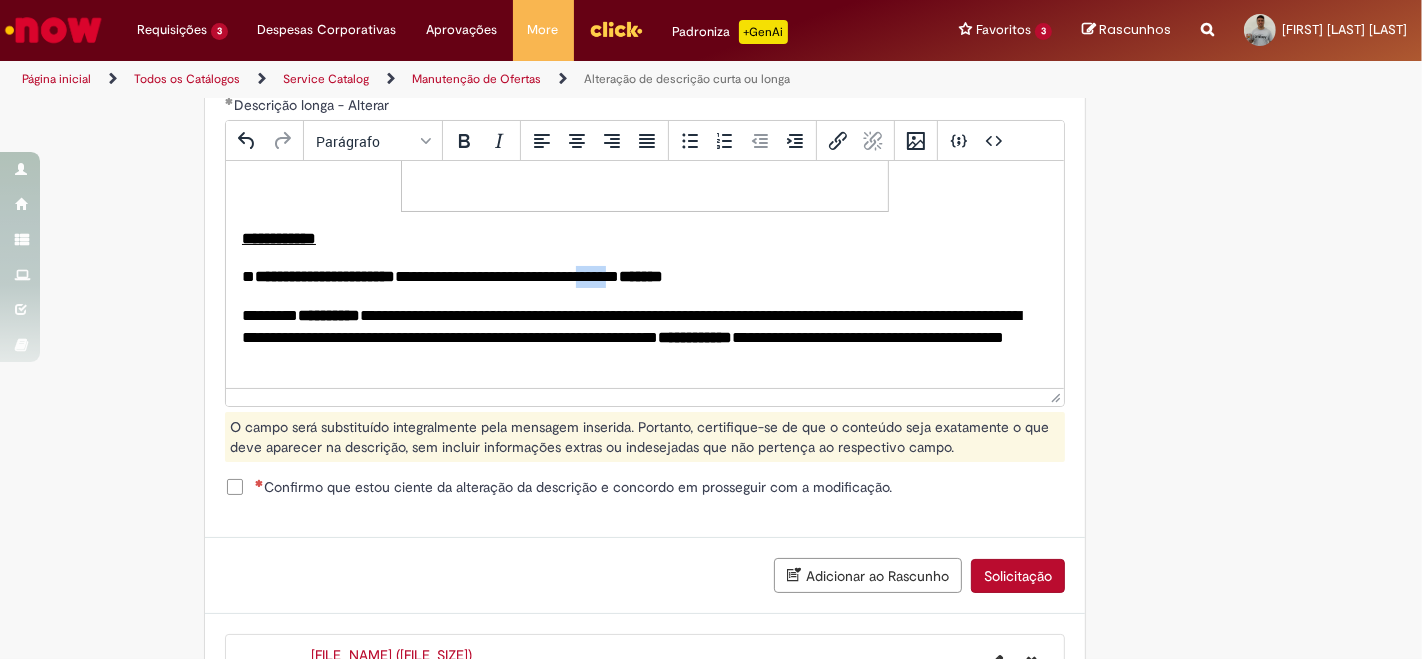 type 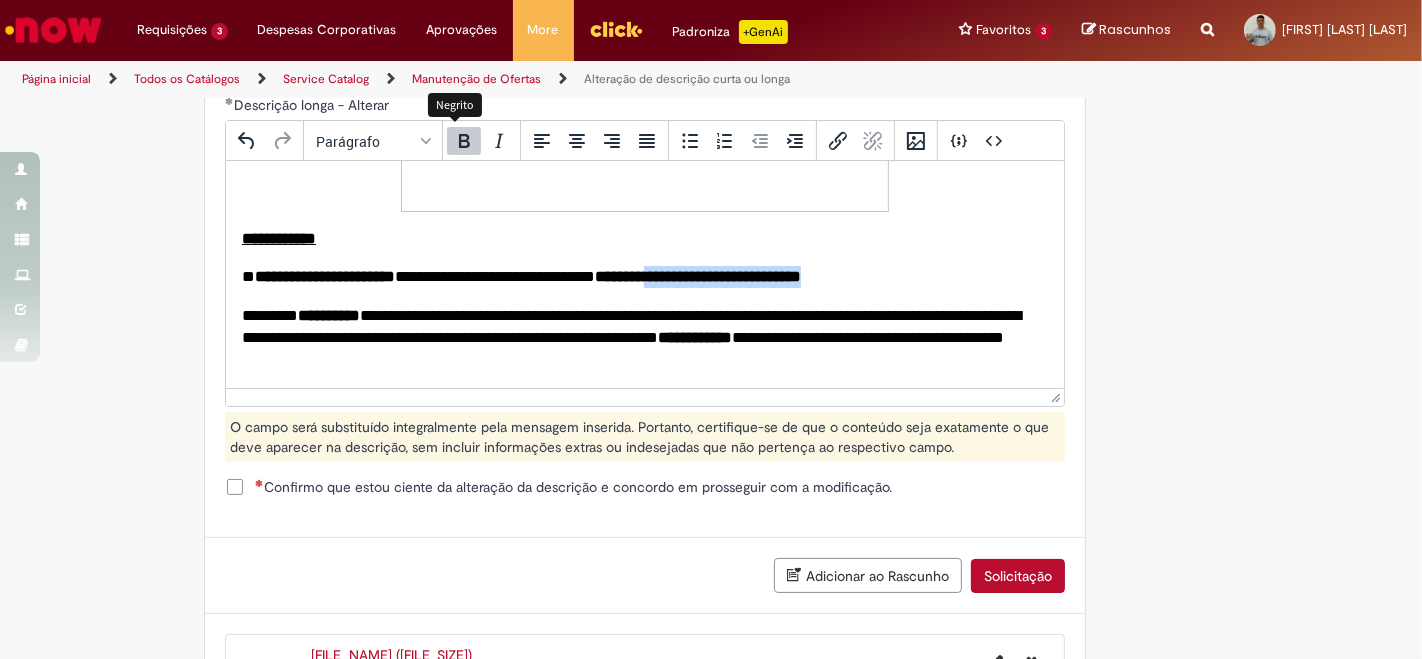 click 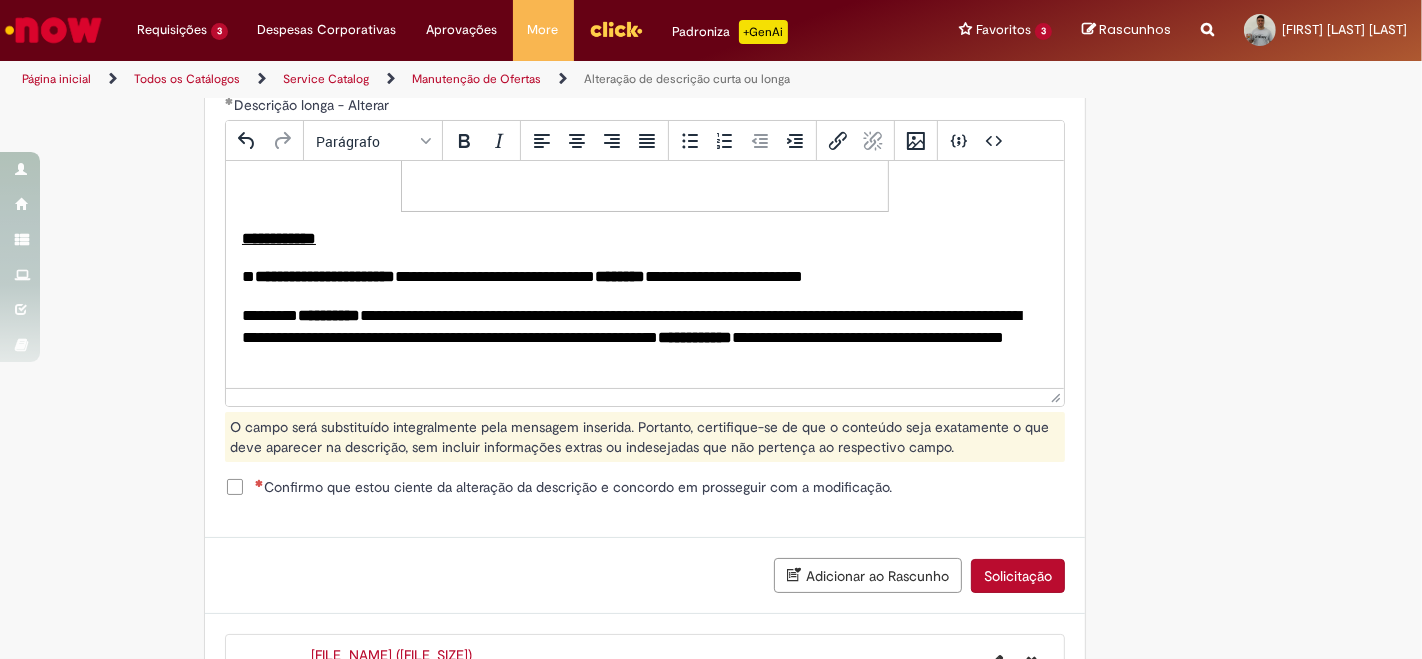 click on "[REDACTED] [REDACTED]" at bounding box center [636, 277] 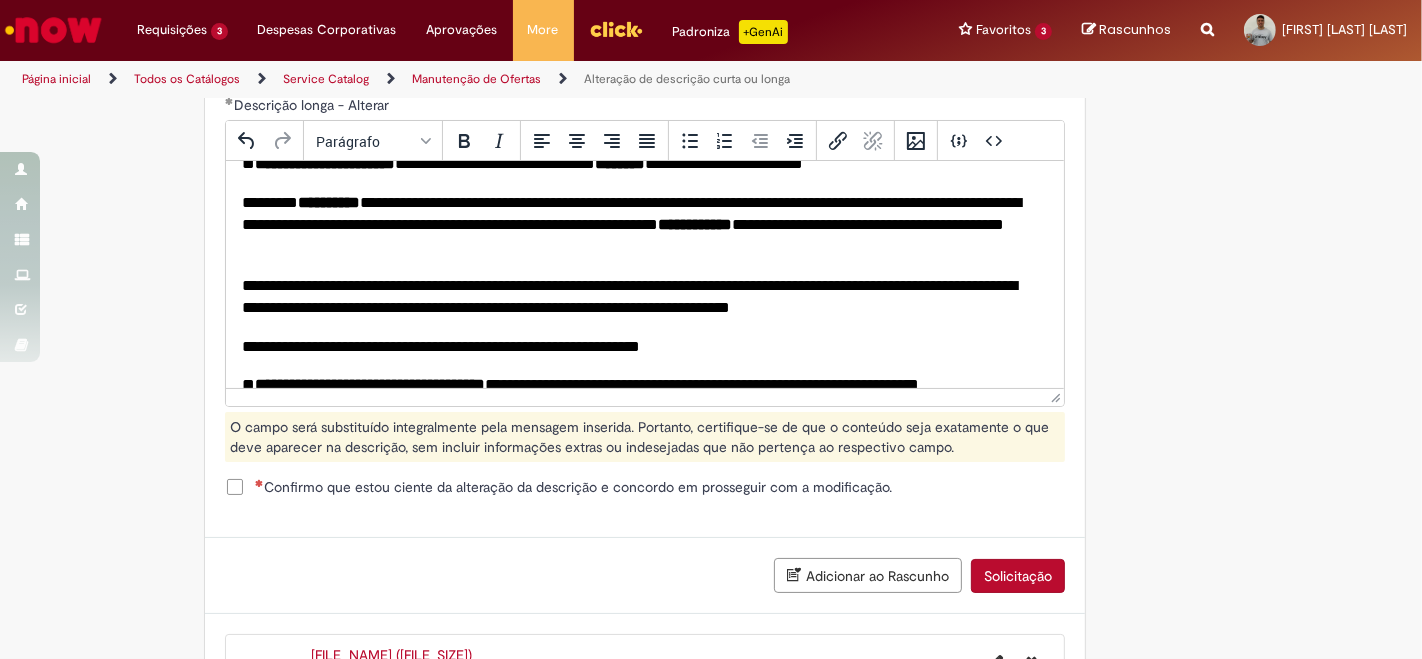 scroll, scrollTop: 588, scrollLeft: 0, axis: vertical 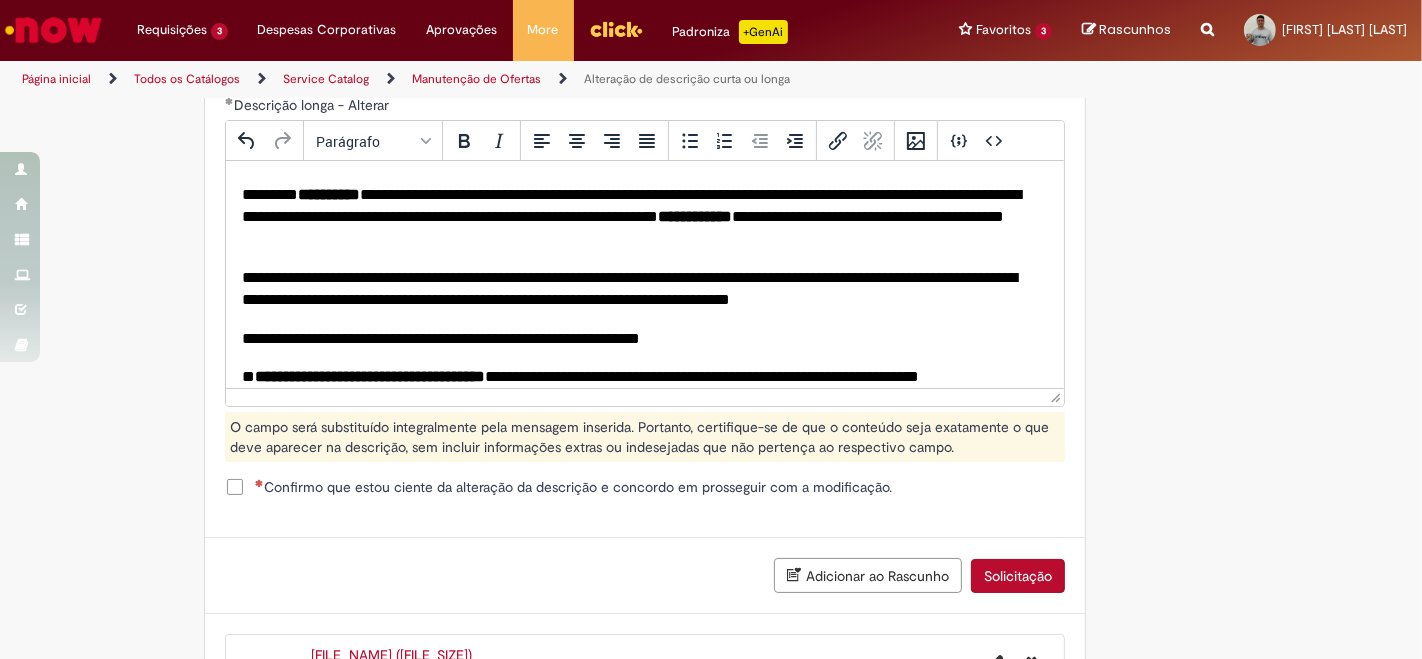 drag, startPoint x: 1054, startPoint y: 299, endPoint x: 1281, endPoint y: 480, distance: 290.3274 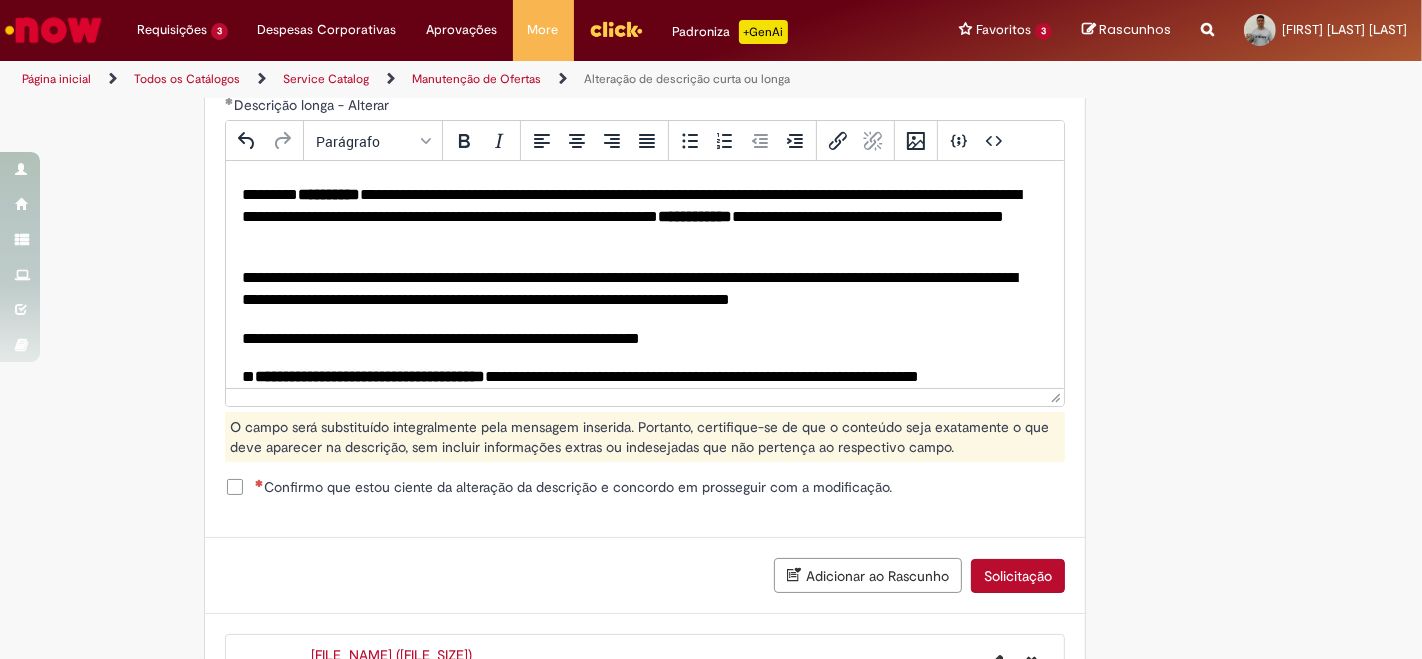 click on "[REDACTED] [REDACTED]" at bounding box center [636, 217] 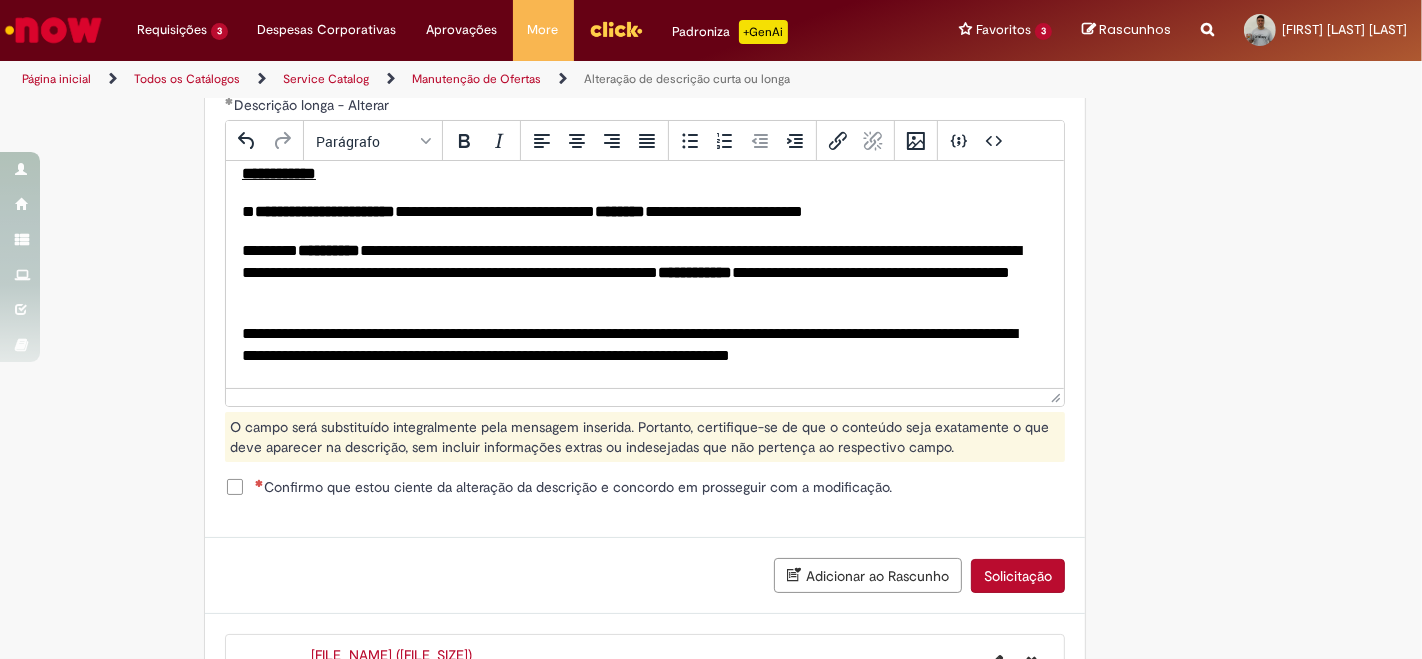 scroll, scrollTop: 529, scrollLeft: 0, axis: vertical 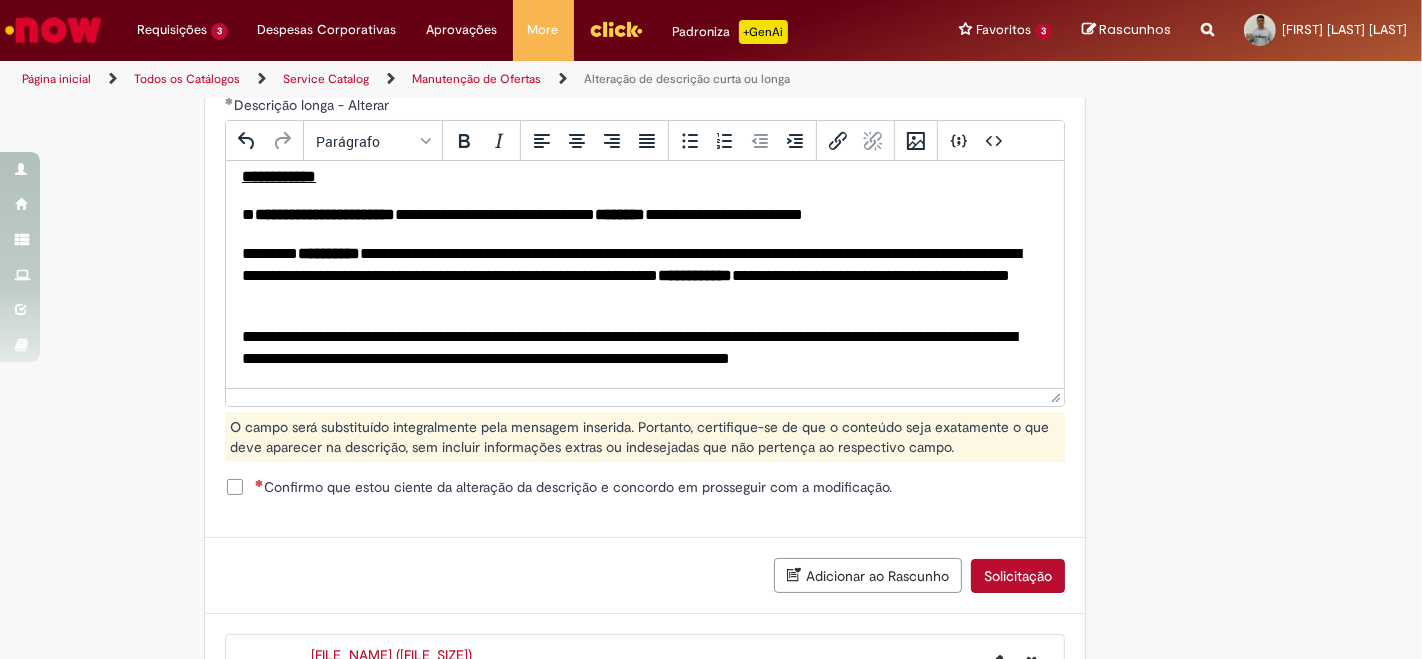 click on "[REDACTED] [REDACTED]" at bounding box center (636, 215) 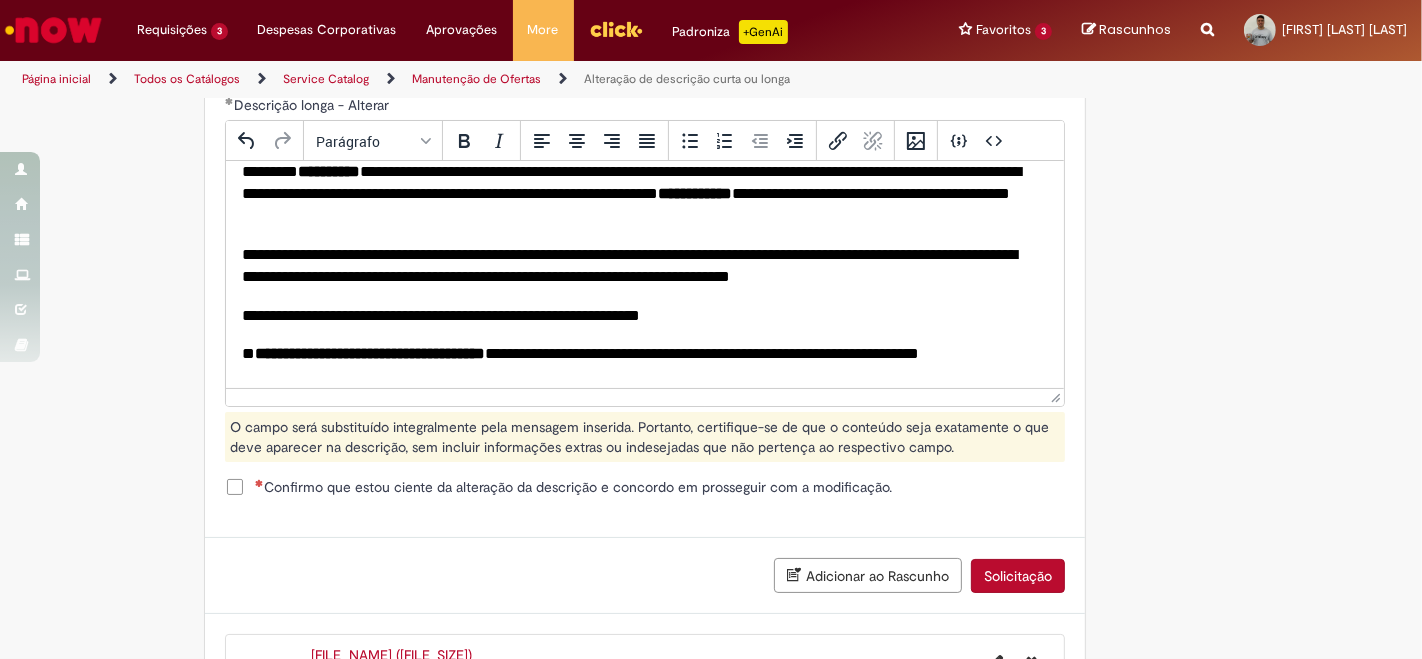 scroll, scrollTop: 618, scrollLeft: 0, axis: vertical 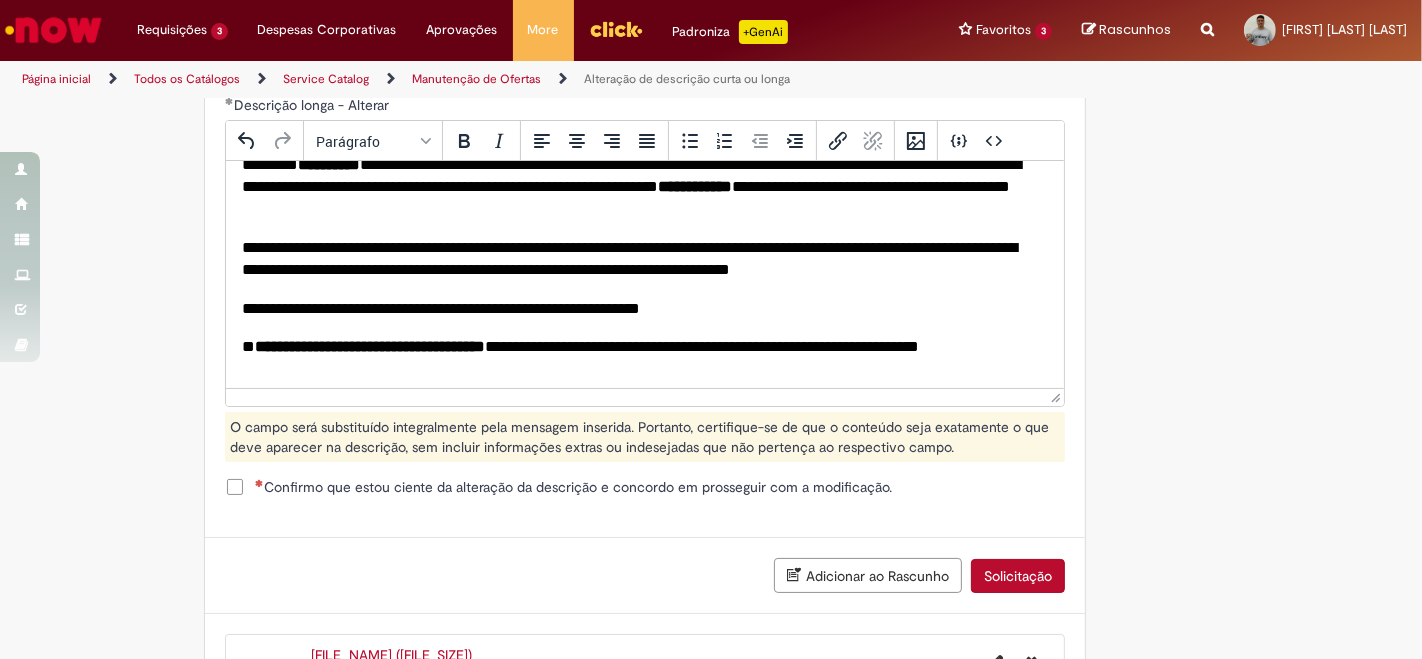 click on "**********" at bounding box center [636, 259] 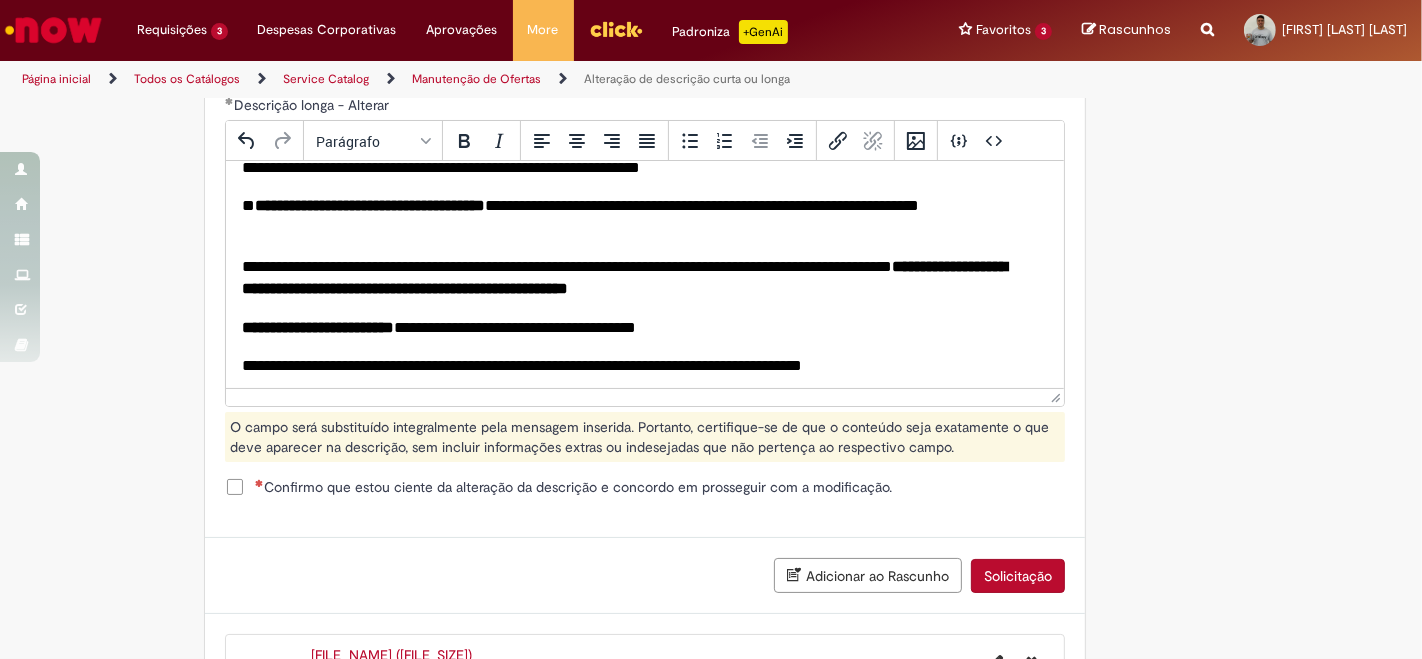 scroll, scrollTop: 762, scrollLeft: 0, axis: vertical 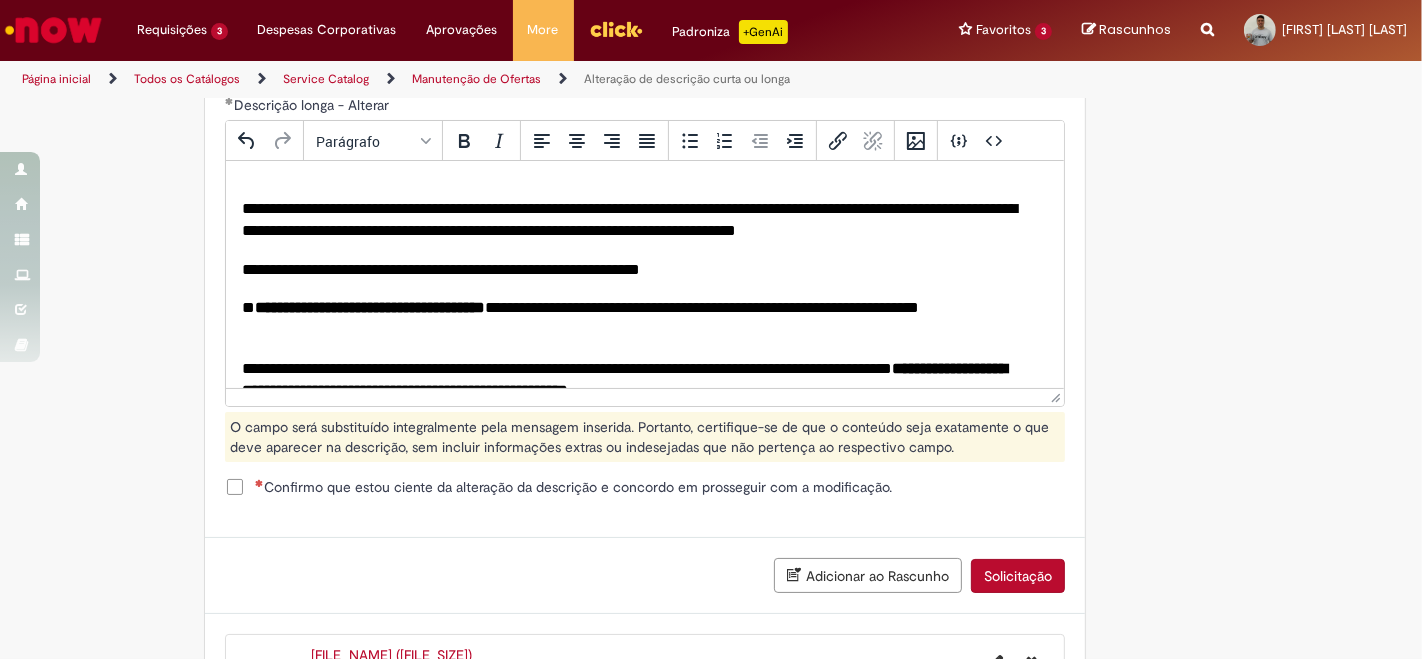 click on "**********" at bounding box center [636, 270] 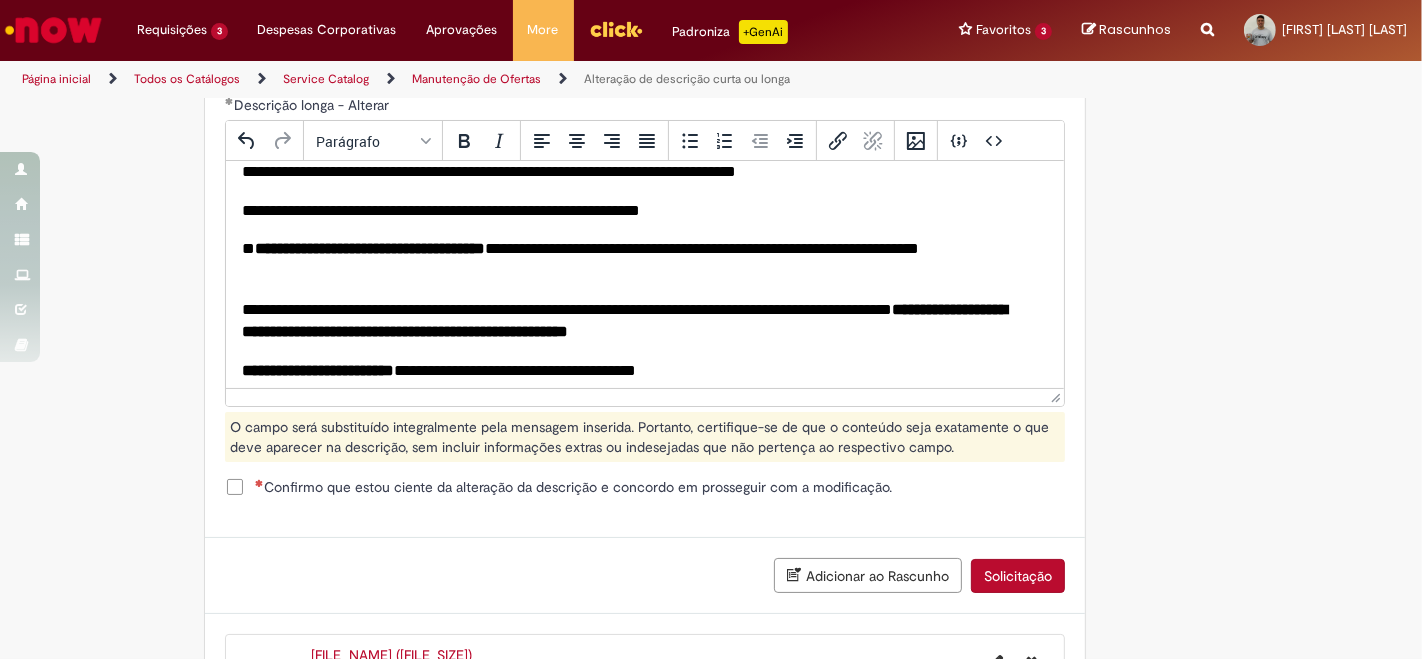 scroll, scrollTop: 731, scrollLeft: 0, axis: vertical 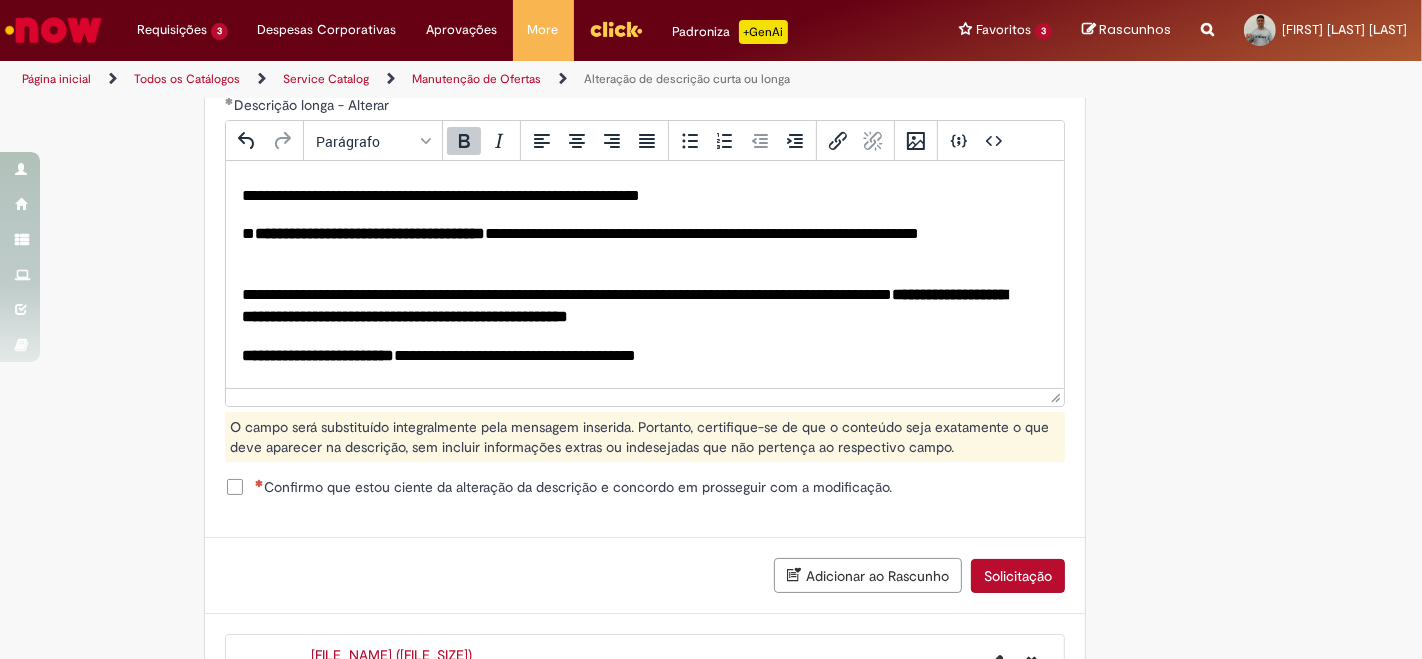 click on "[REDACTED] [REDACTED]" at bounding box center (636, 306) 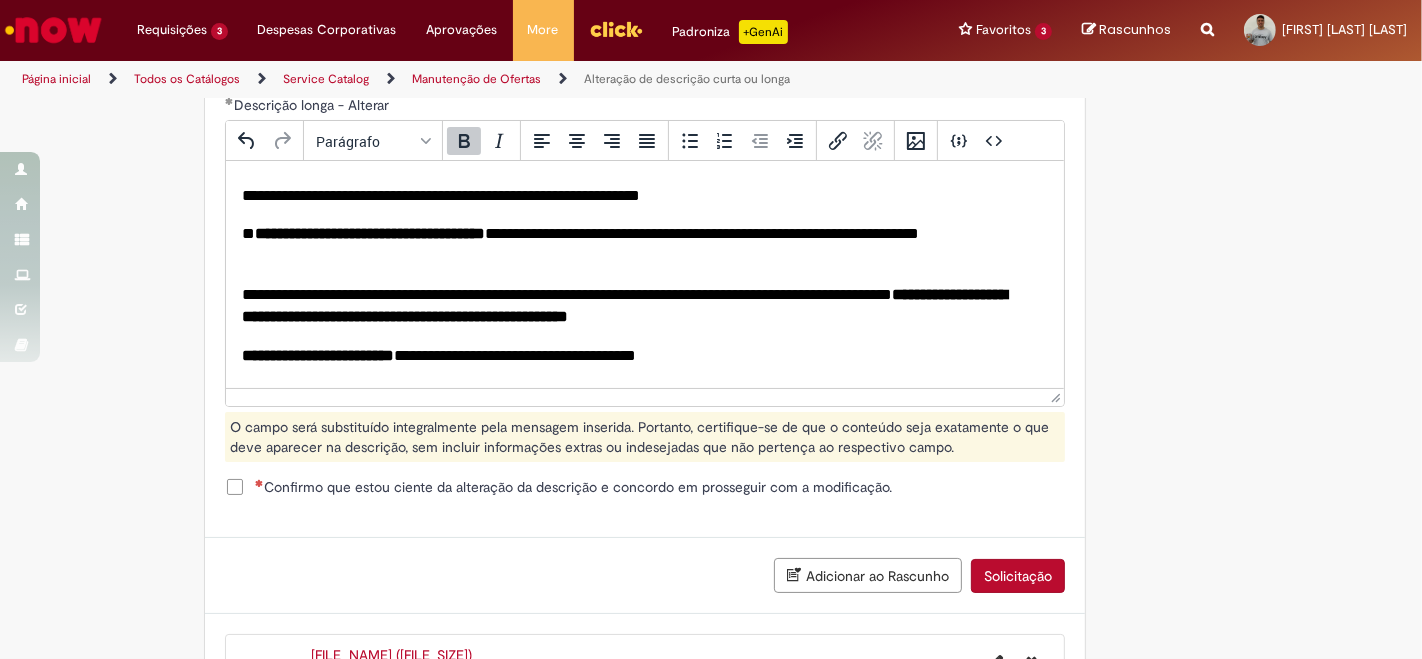 scroll, scrollTop: 762, scrollLeft: 0, axis: vertical 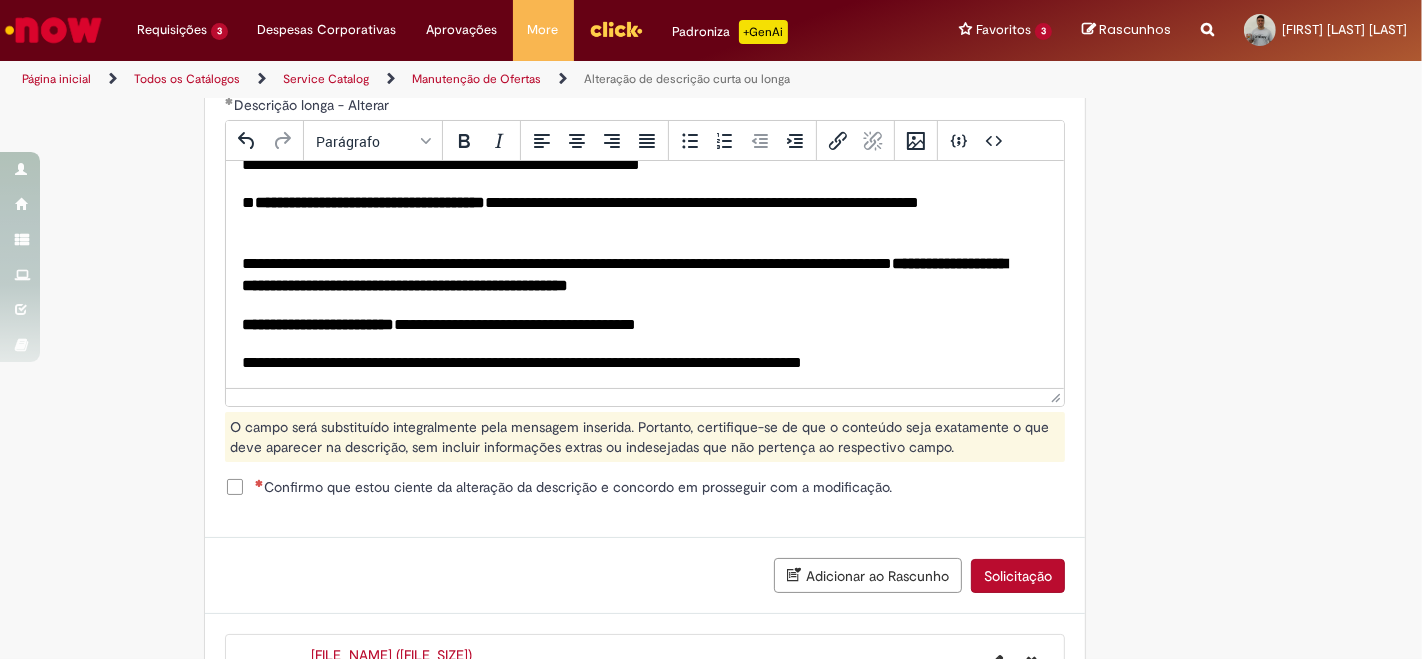 click on "[REDACTED] [REDACTED]" at bounding box center [636, 325] 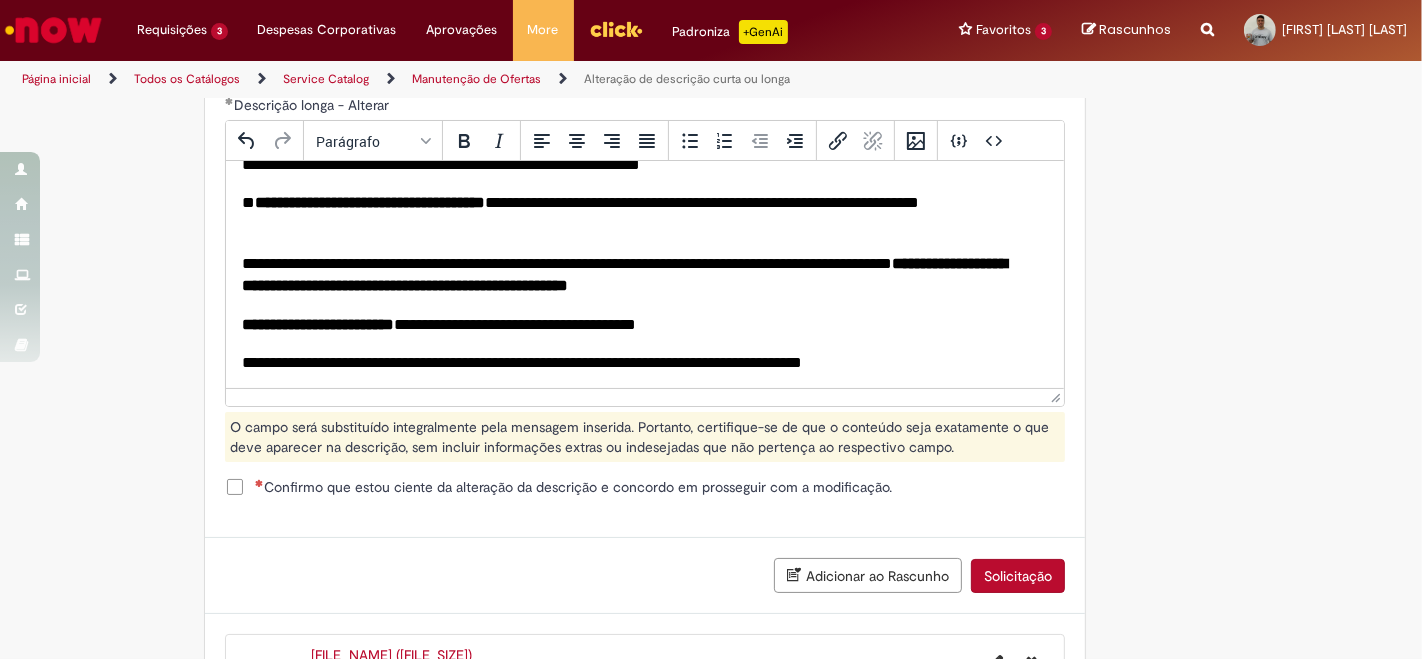 click on "**********" at bounding box center (636, 363) 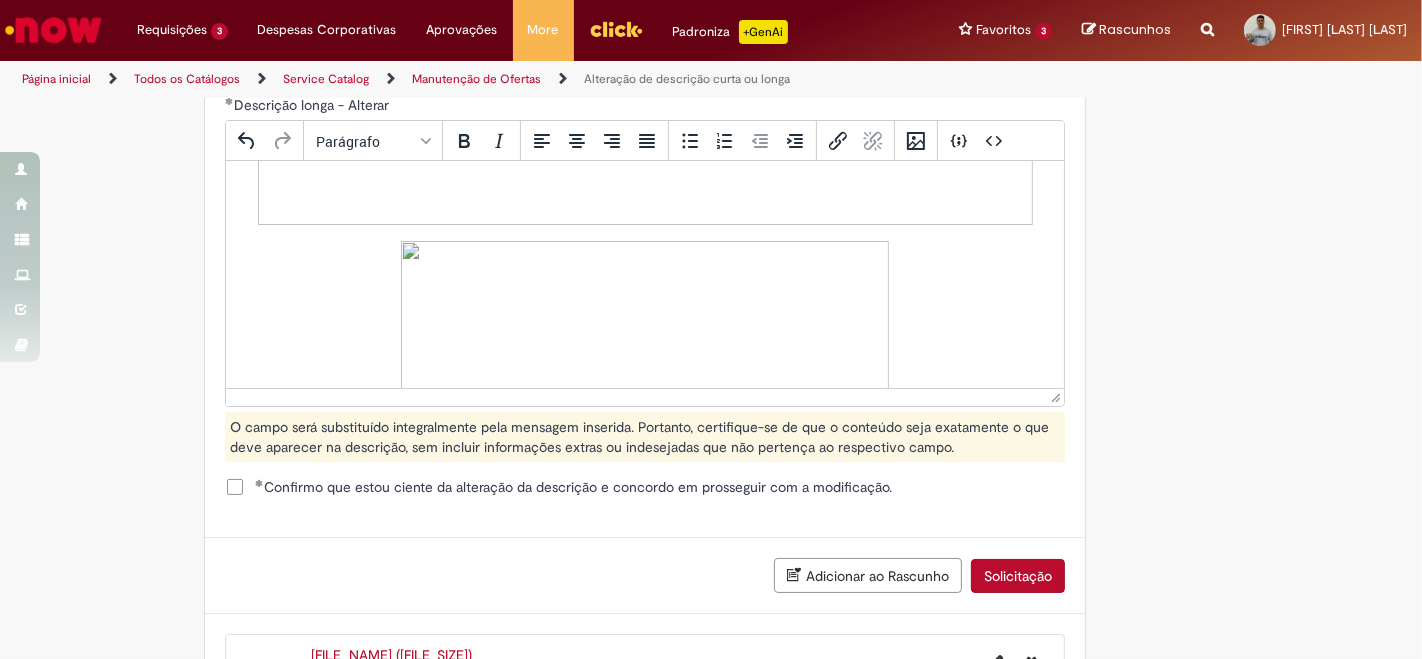scroll, scrollTop: 222, scrollLeft: 0, axis: vertical 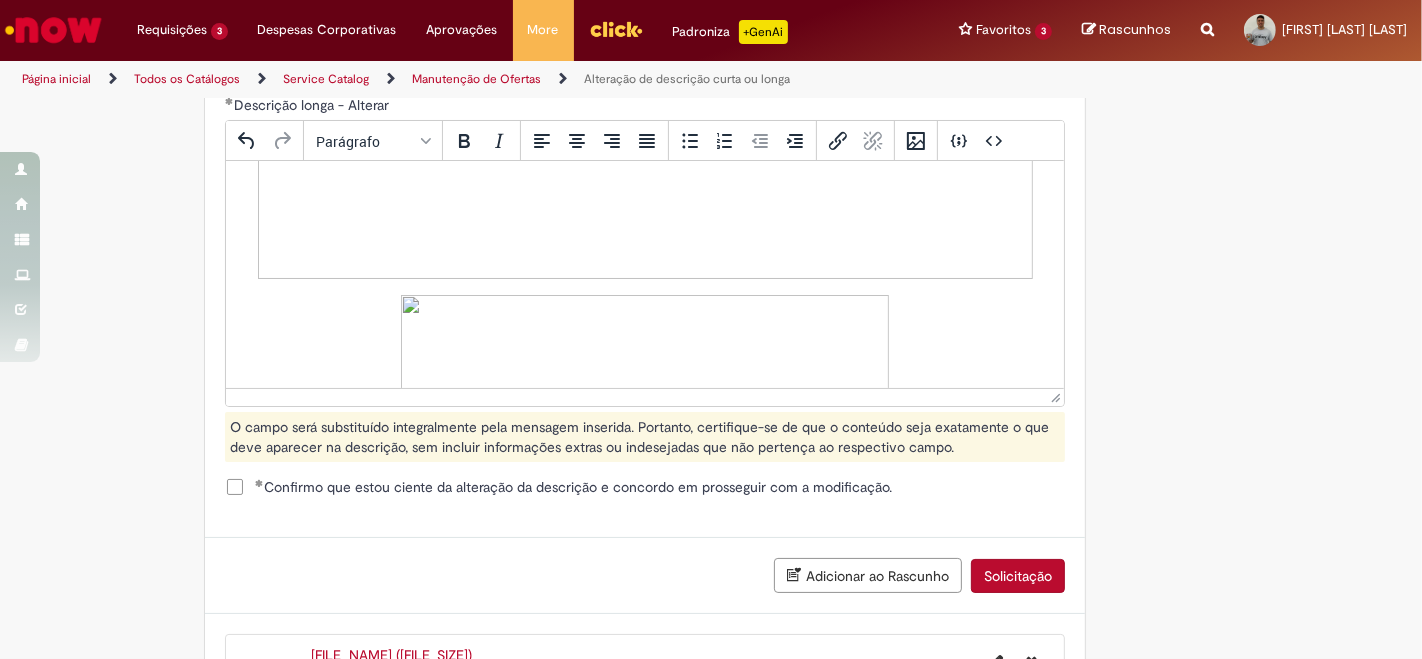 click at bounding box center [644, 376] 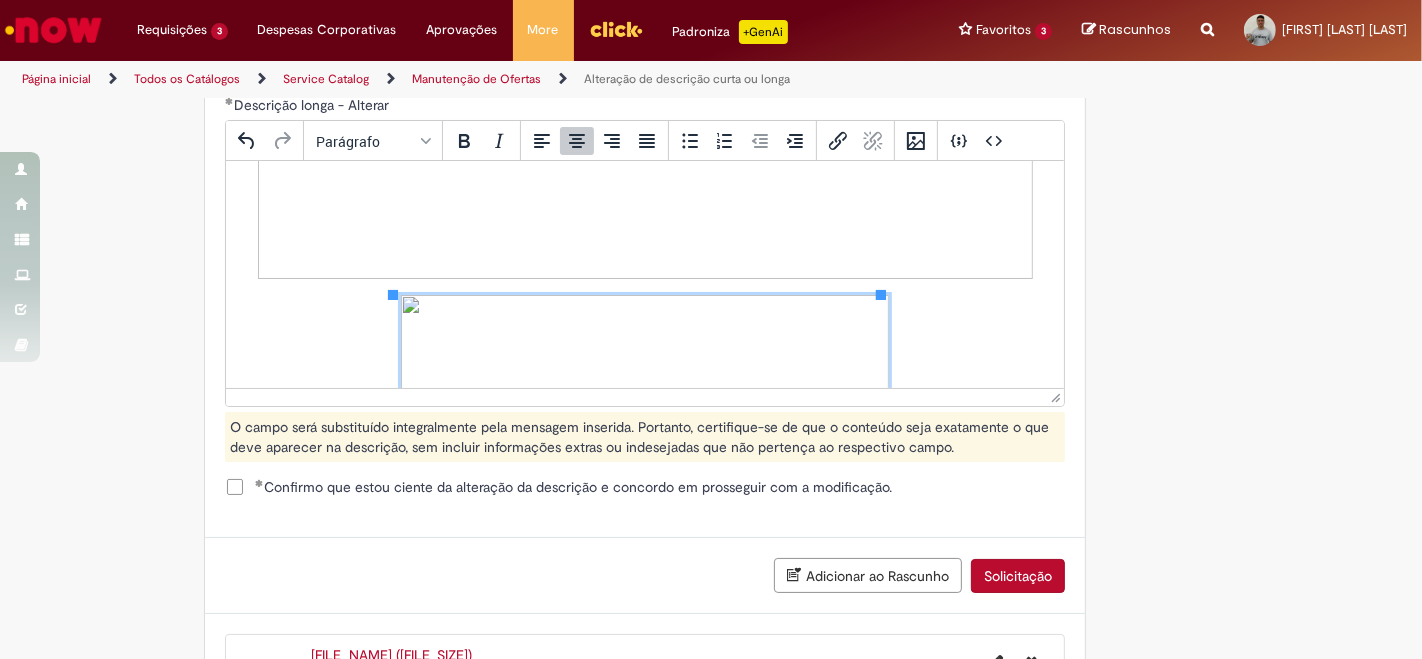 click at bounding box center (644, 117) 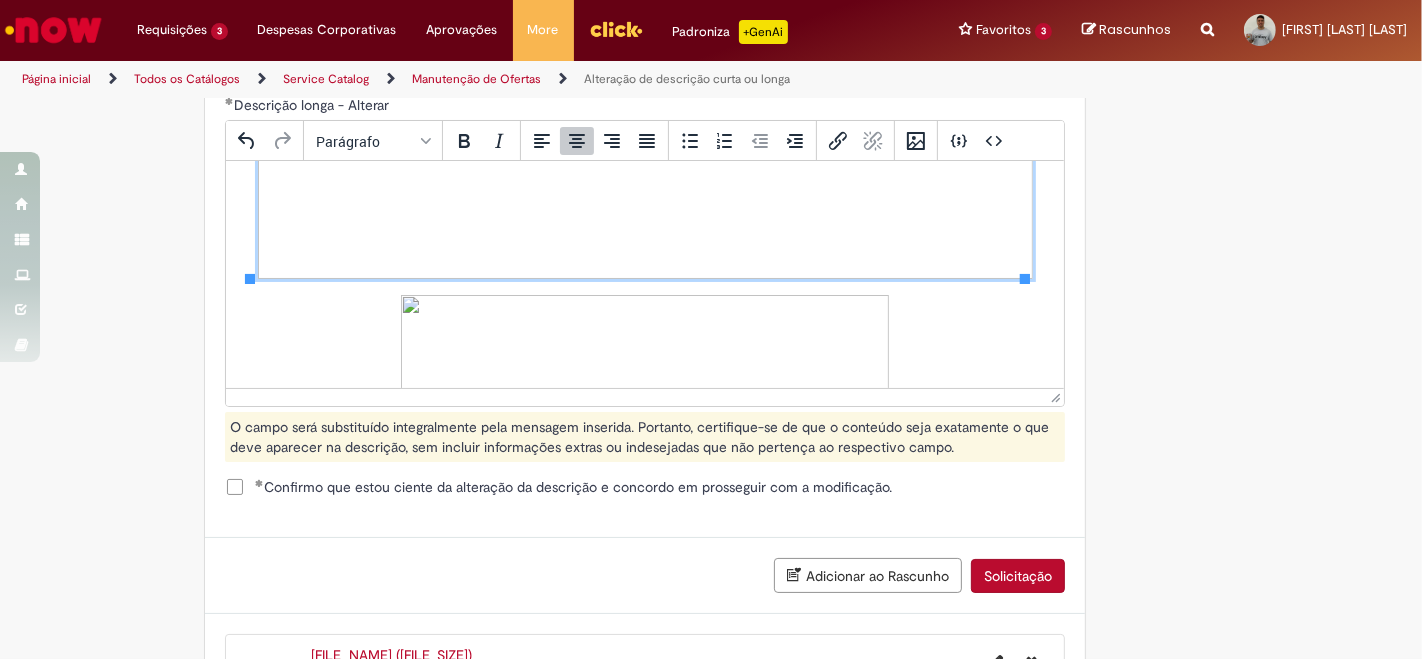 click at bounding box center [644, 376] 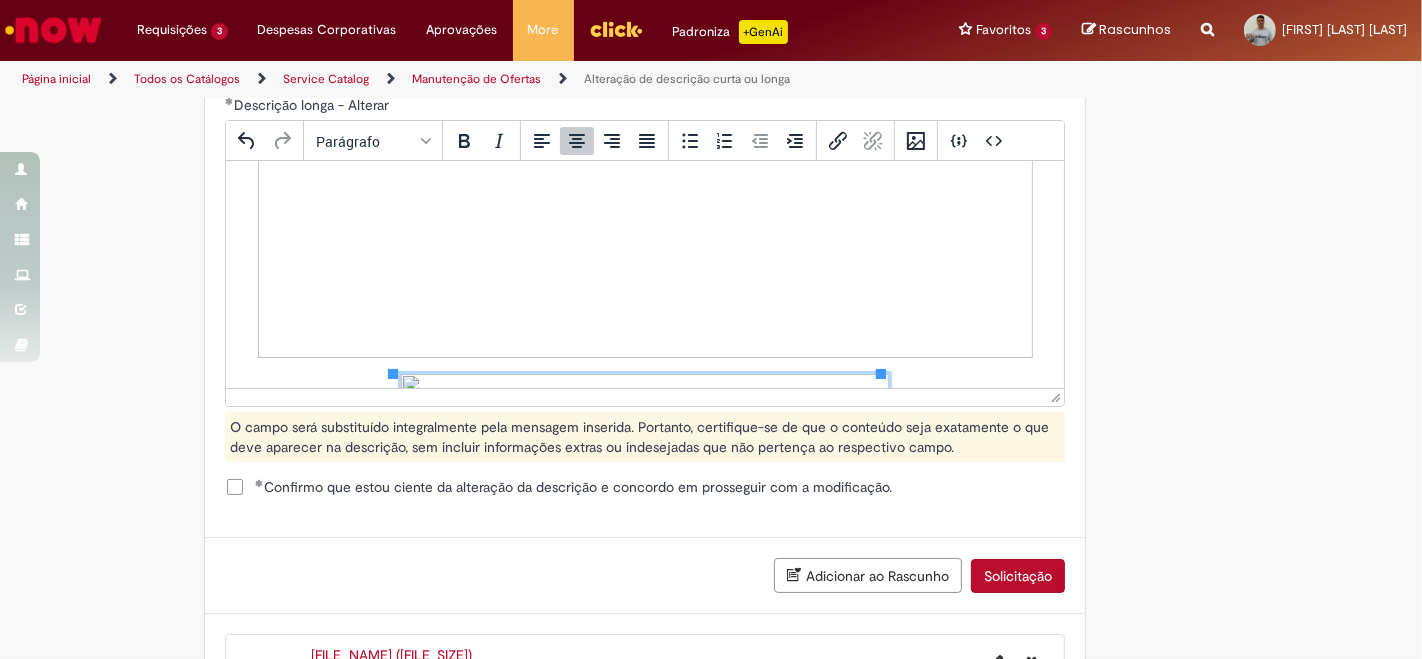 scroll, scrollTop: 179, scrollLeft: 0, axis: vertical 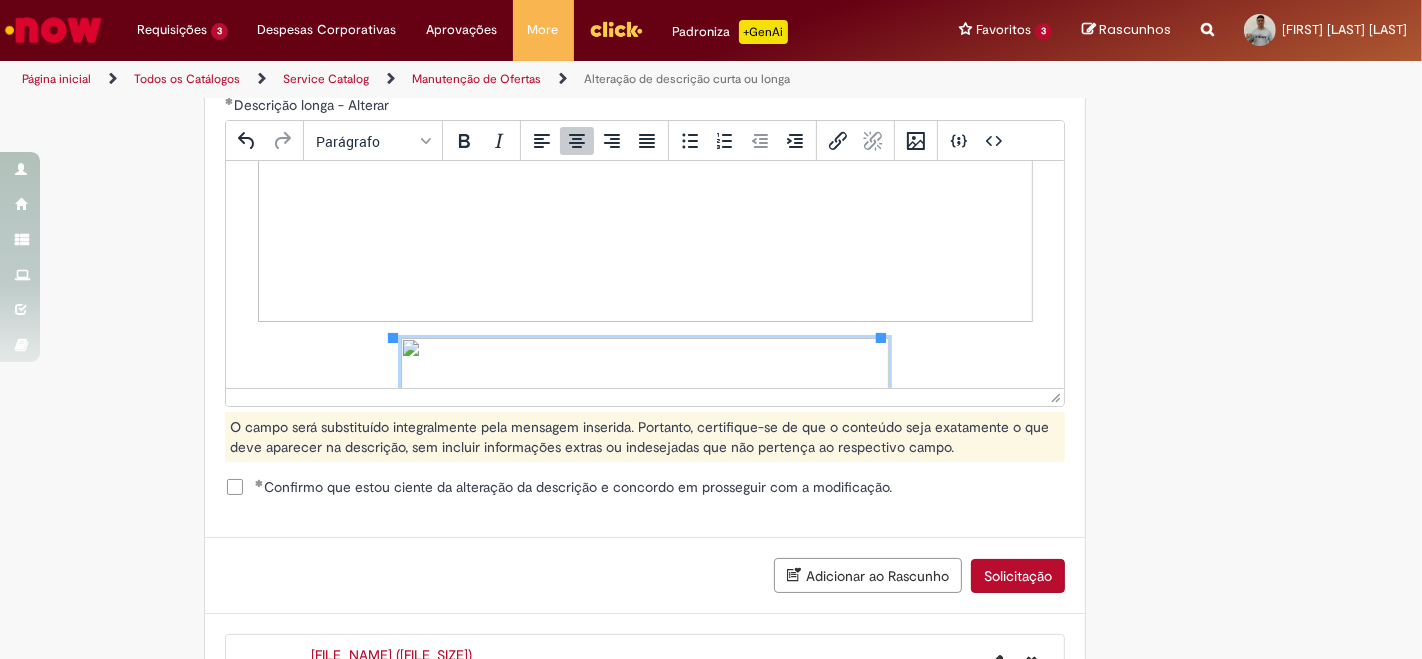 click at bounding box center [644, 160] 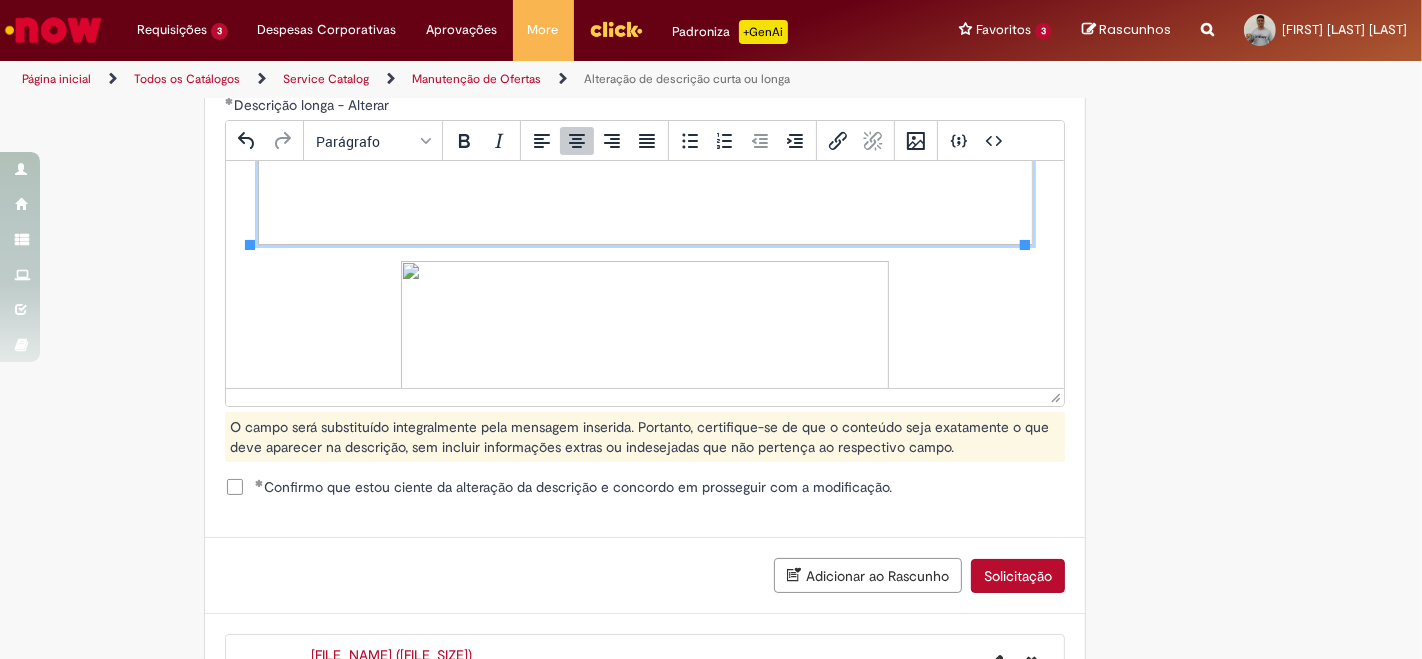 scroll, scrollTop: 283, scrollLeft: 0, axis: vertical 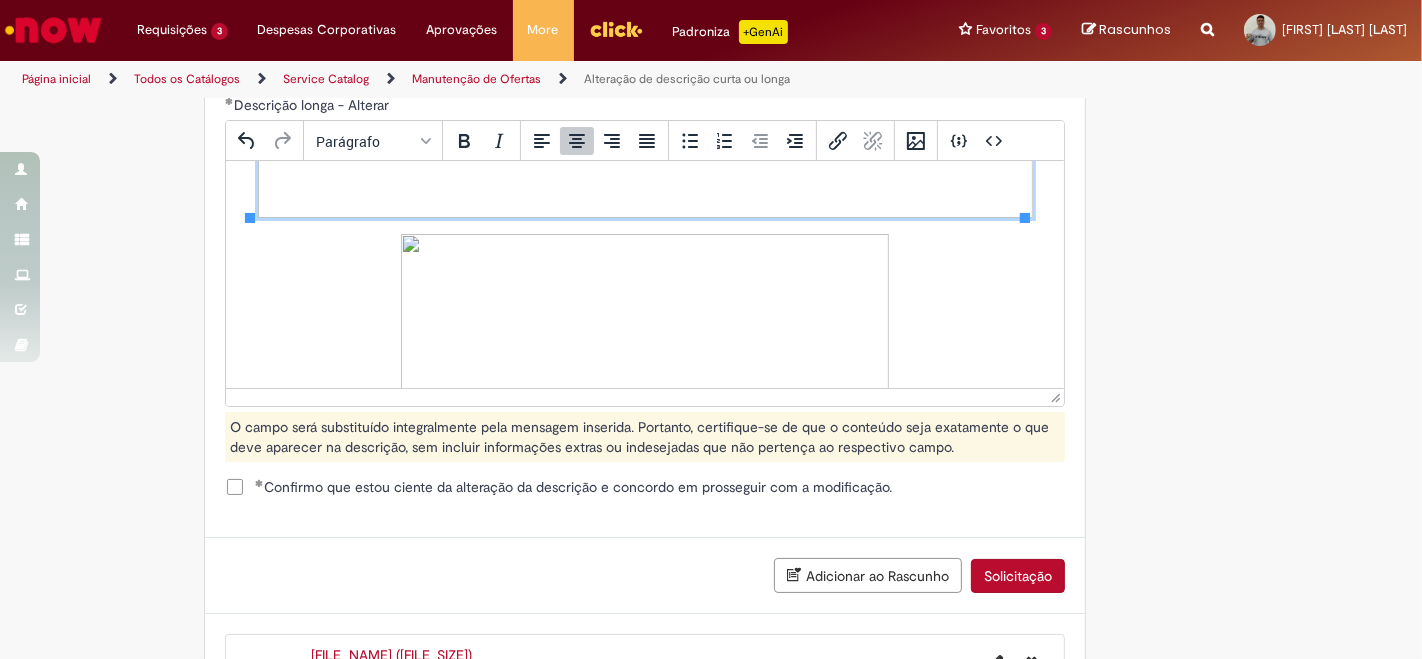 click at bounding box center [644, 315] 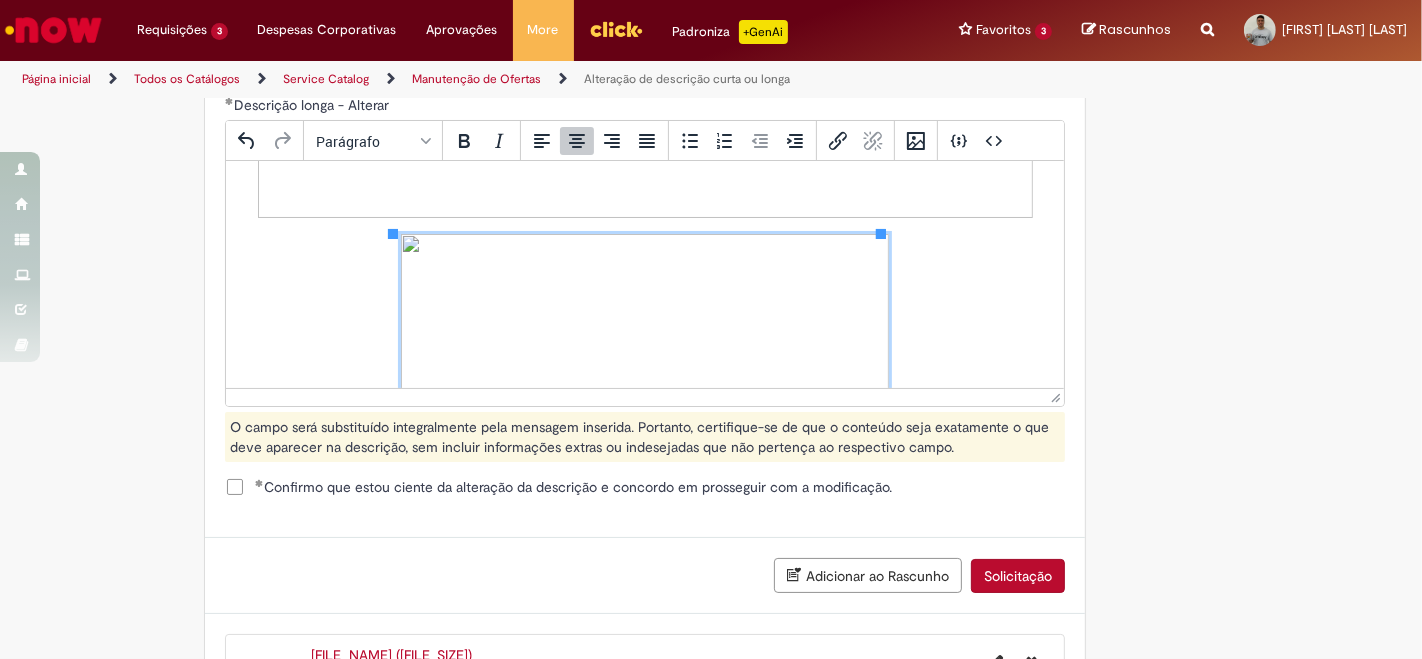 click at bounding box center [644, 56] 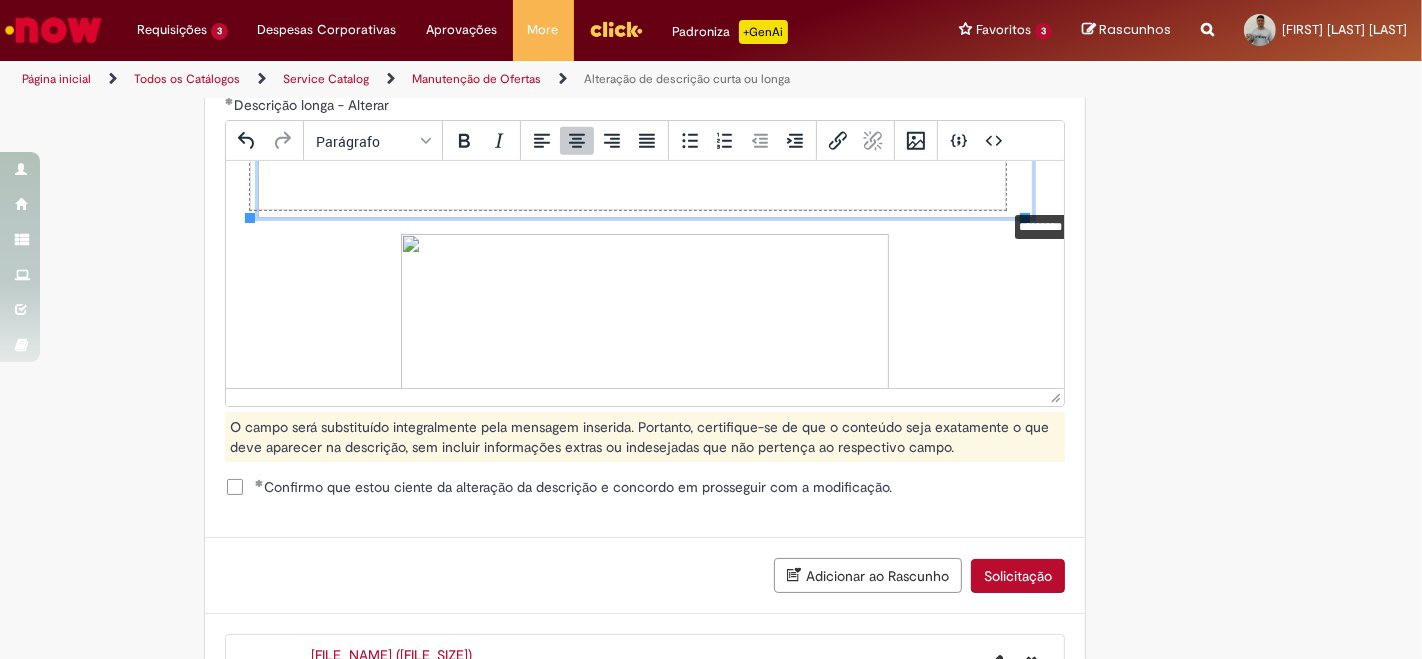 drag, startPoint x: 1027, startPoint y: 216, endPoint x: 1005, endPoint y: 207, distance: 23.769728 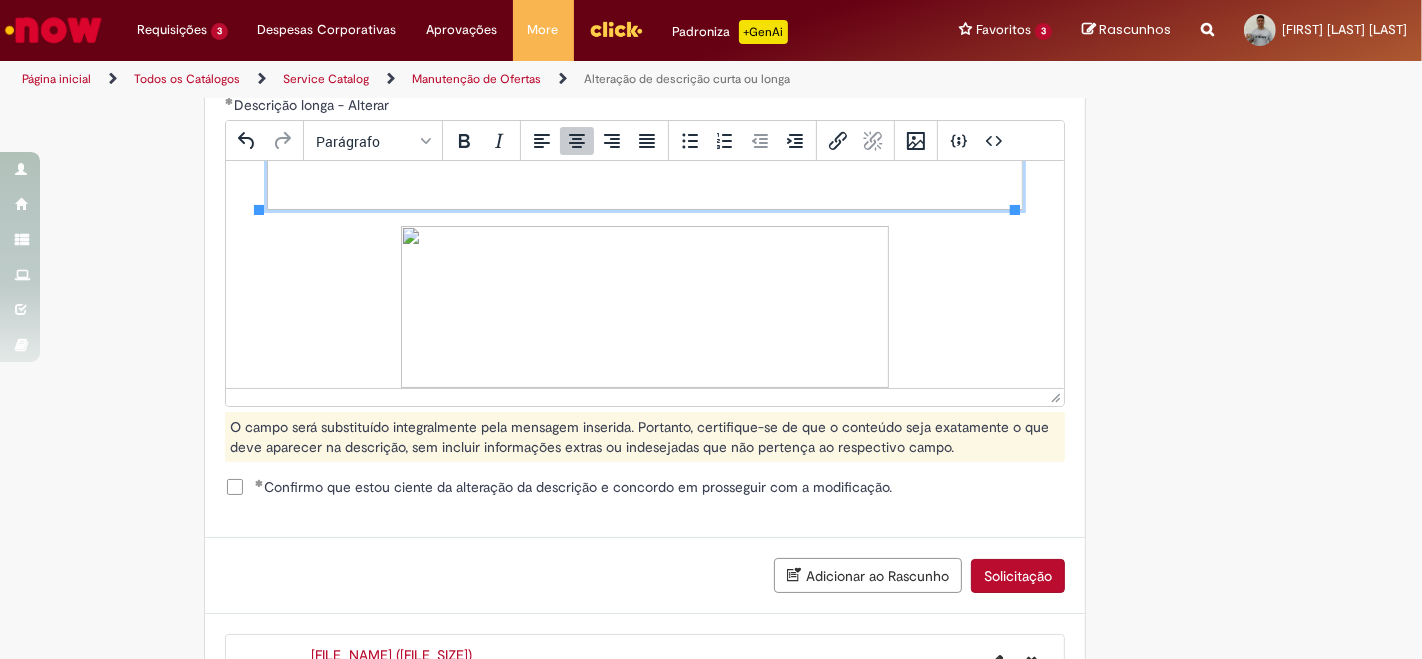 click at bounding box center [644, 307] 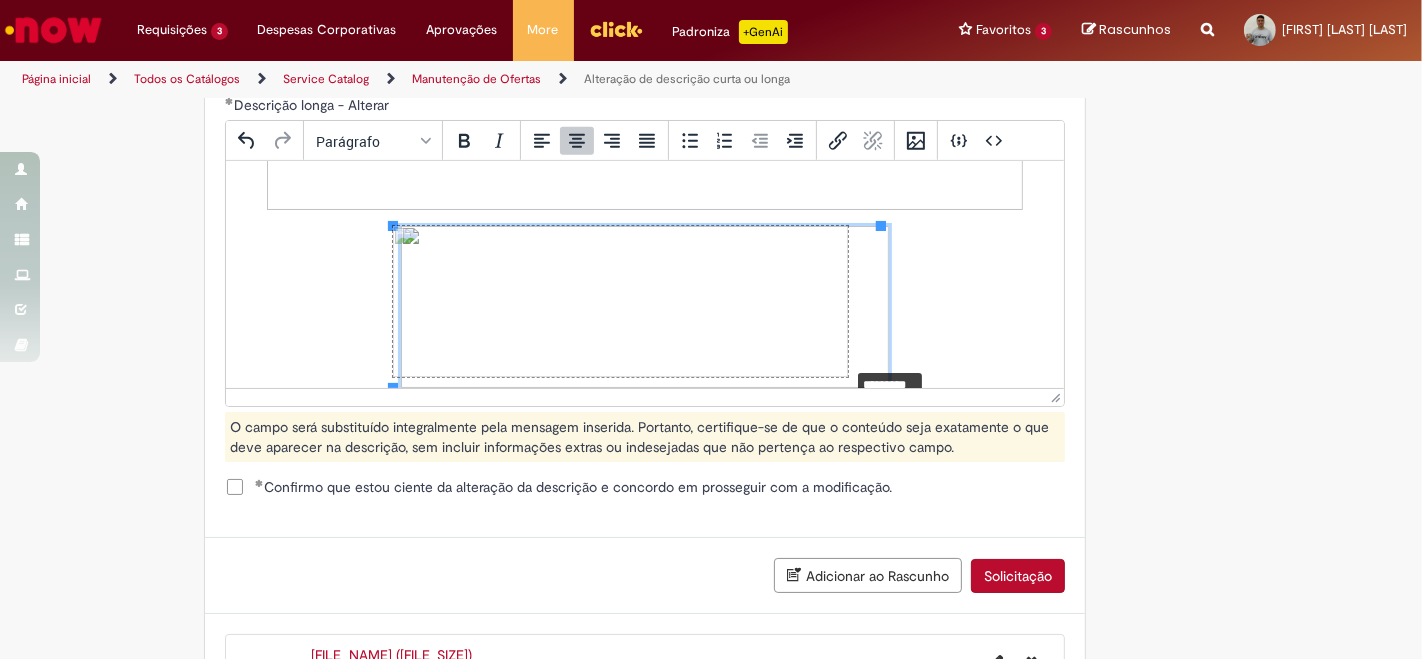 drag, startPoint x: 880, startPoint y: 386, endPoint x: 844, endPoint y: 364, distance: 42.190044 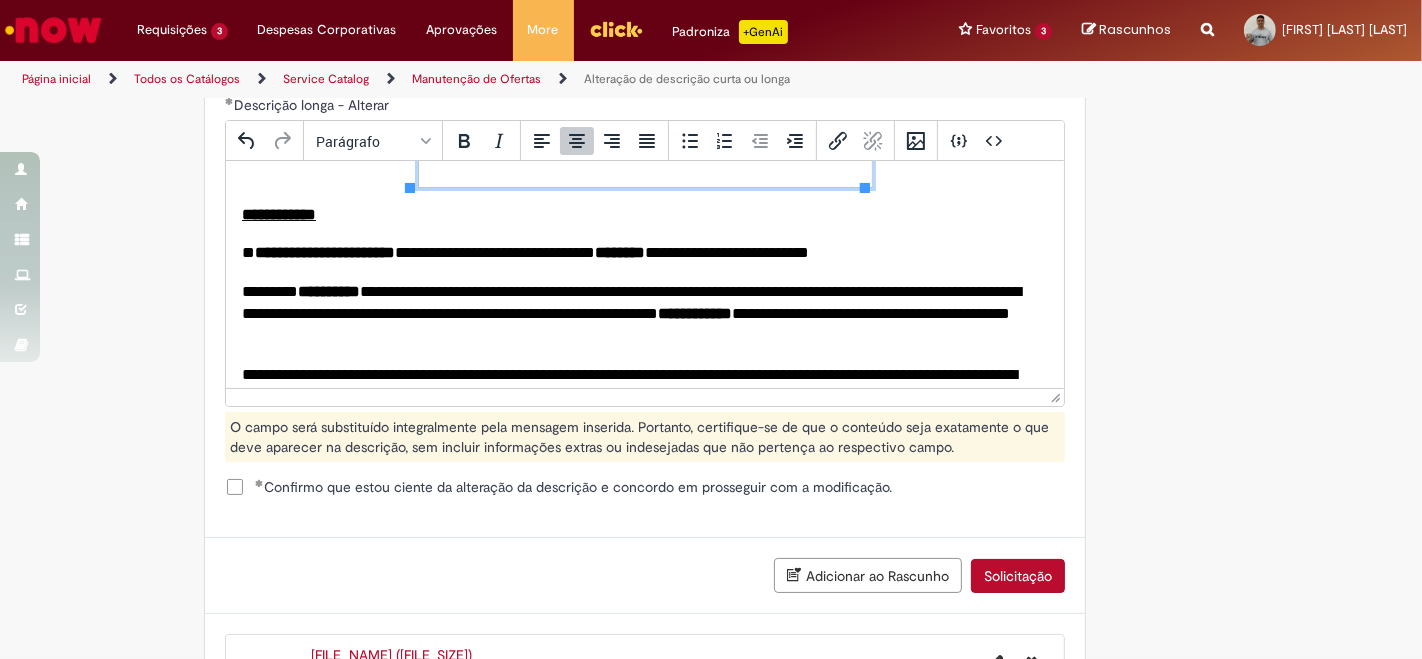 scroll, scrollTop: 353, scrollLeft: 0, axis: vertical 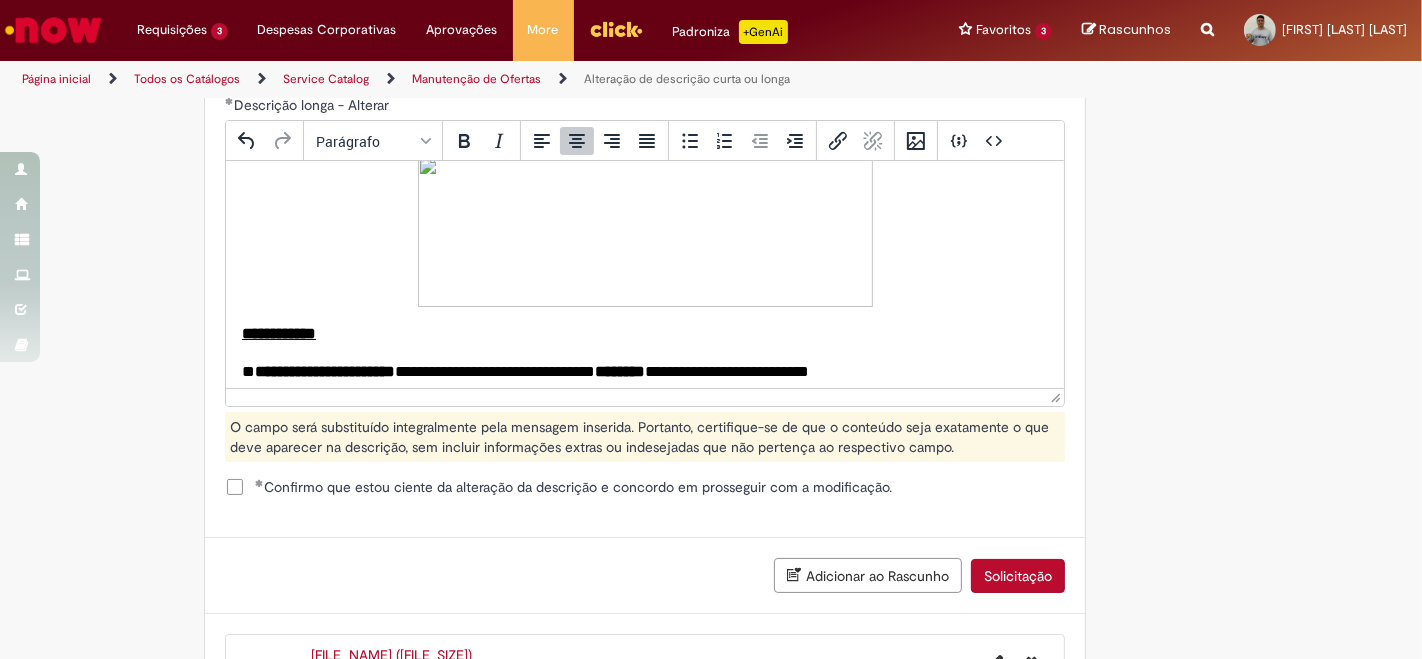 click on "[REDACTED] [REDACTED]" at bounding box center [644, 294] 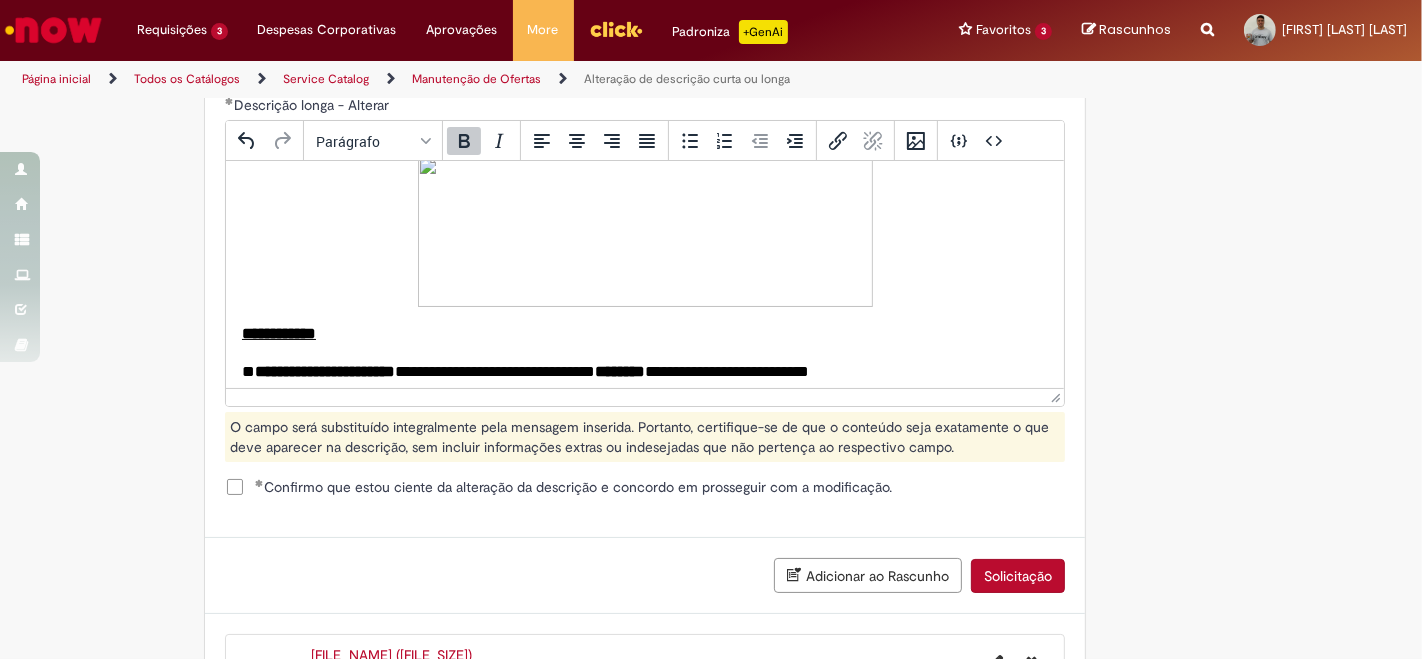 click on "**********" at bounding box center [644, 334] 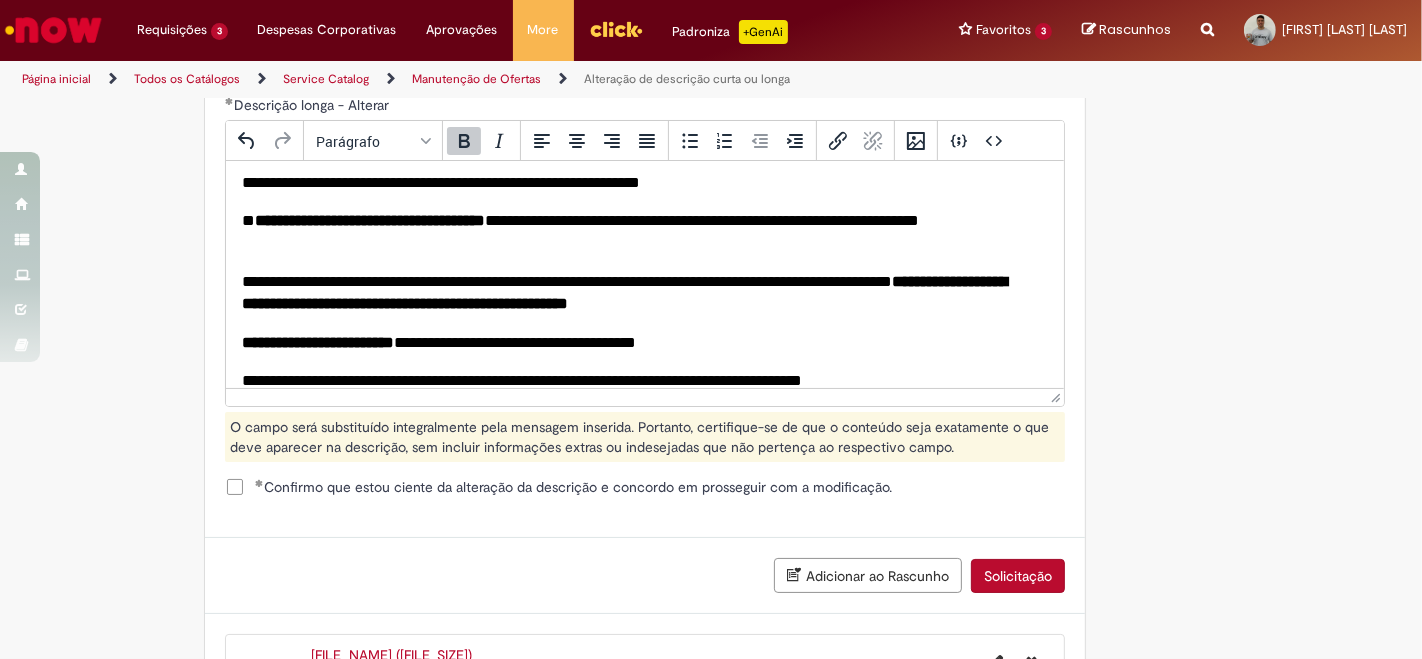 scroll, scrollTop: 744, scrollLeft: 0, axis: vertical 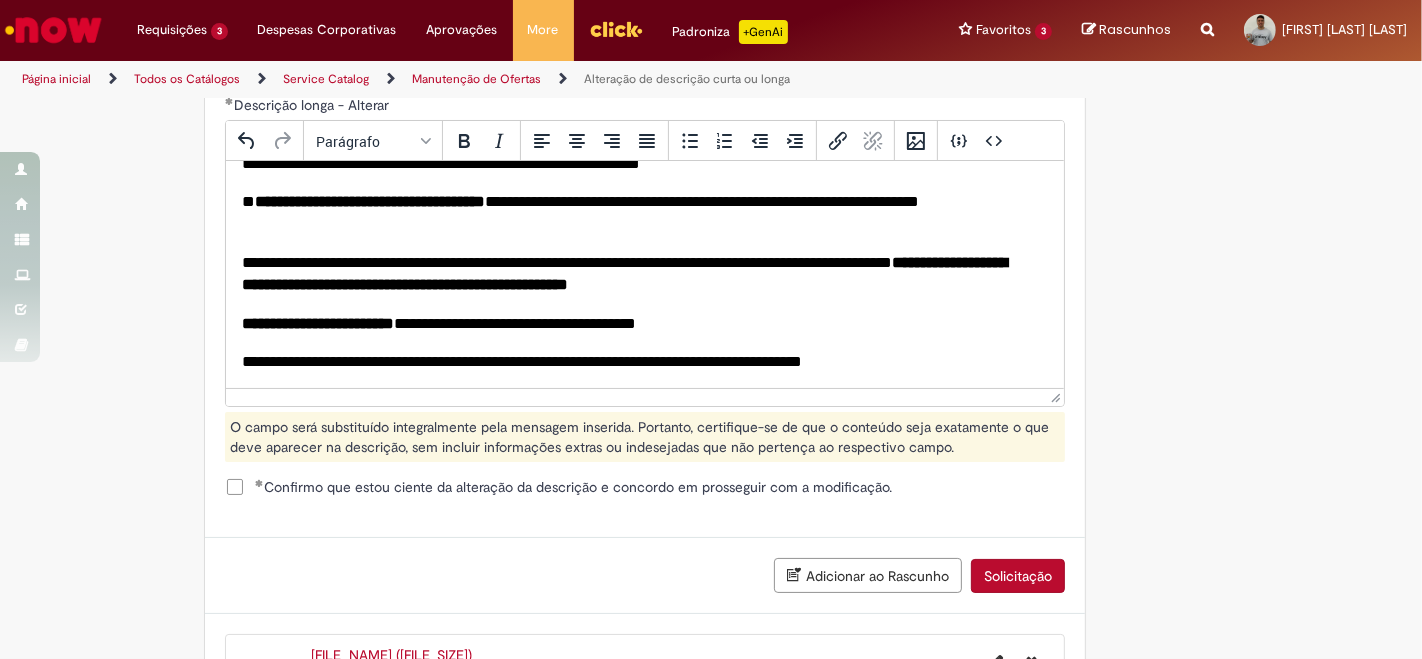 click on "Solicitação" at bounding box center (1018, 576) 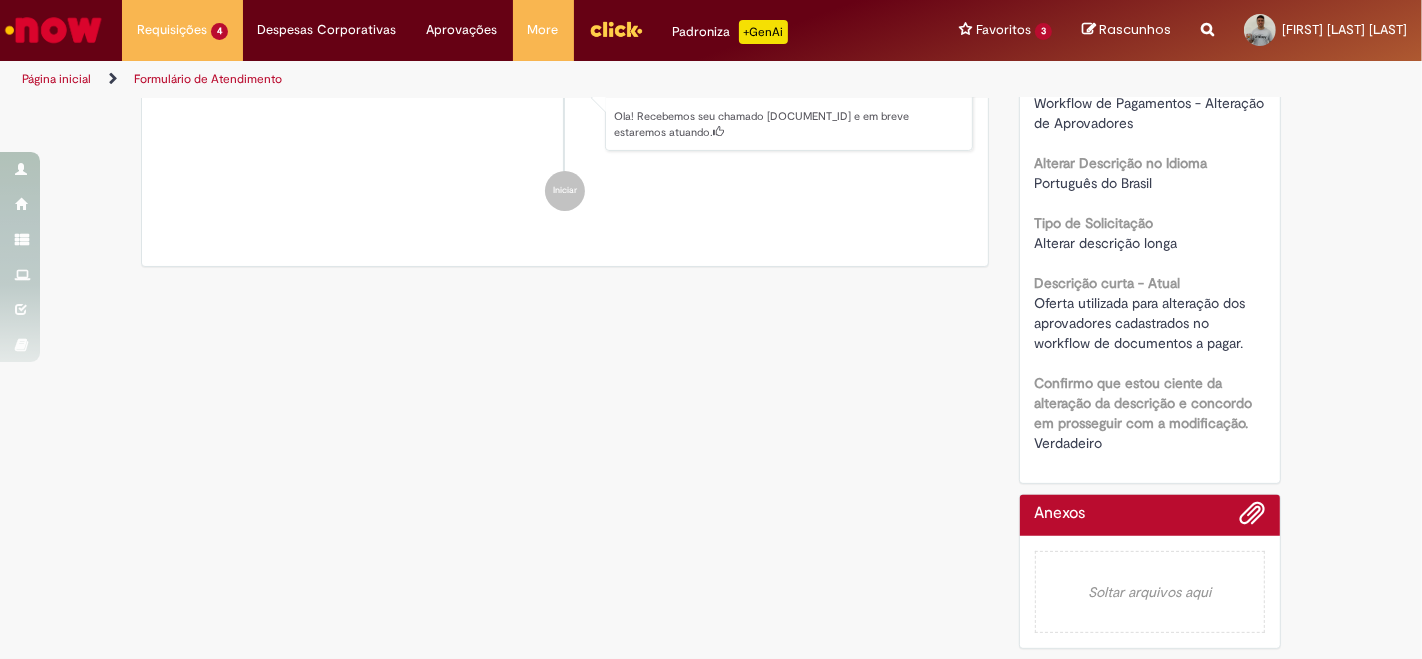 scroll, scrollTop: 0, scrollLeft: 0, axis: both 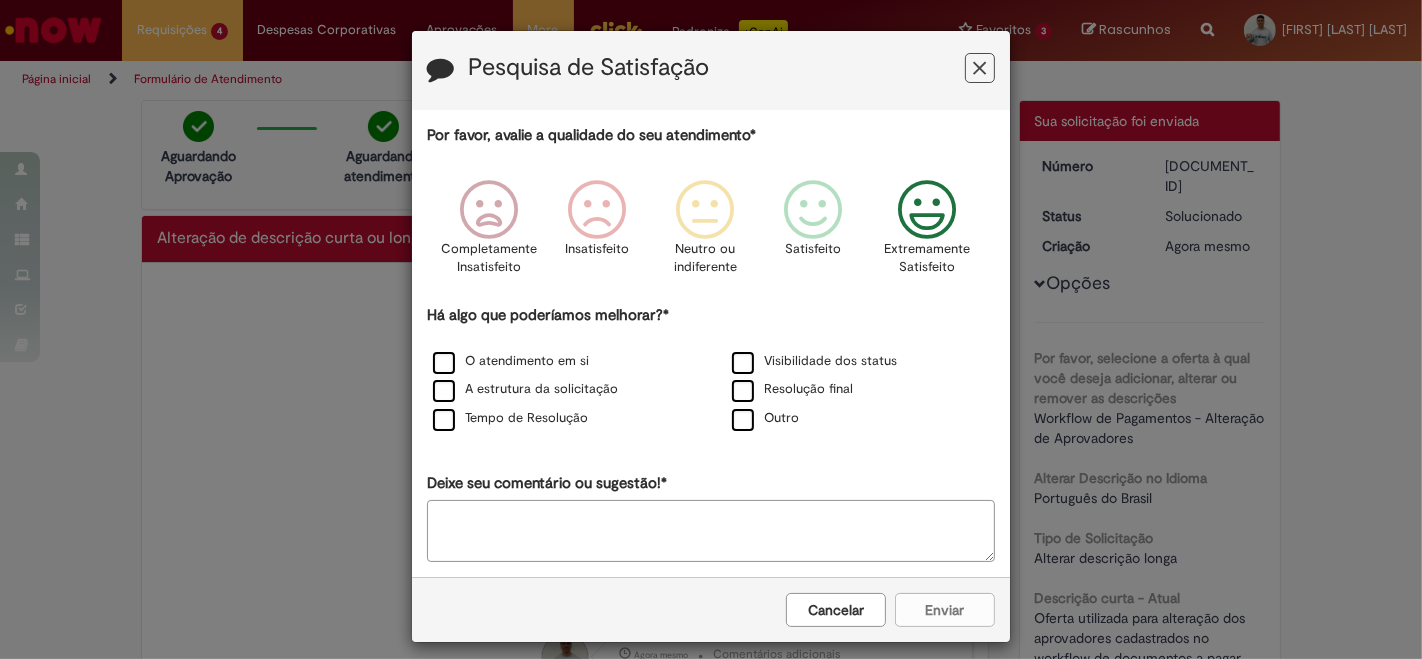click at bounding box center (927, 210) 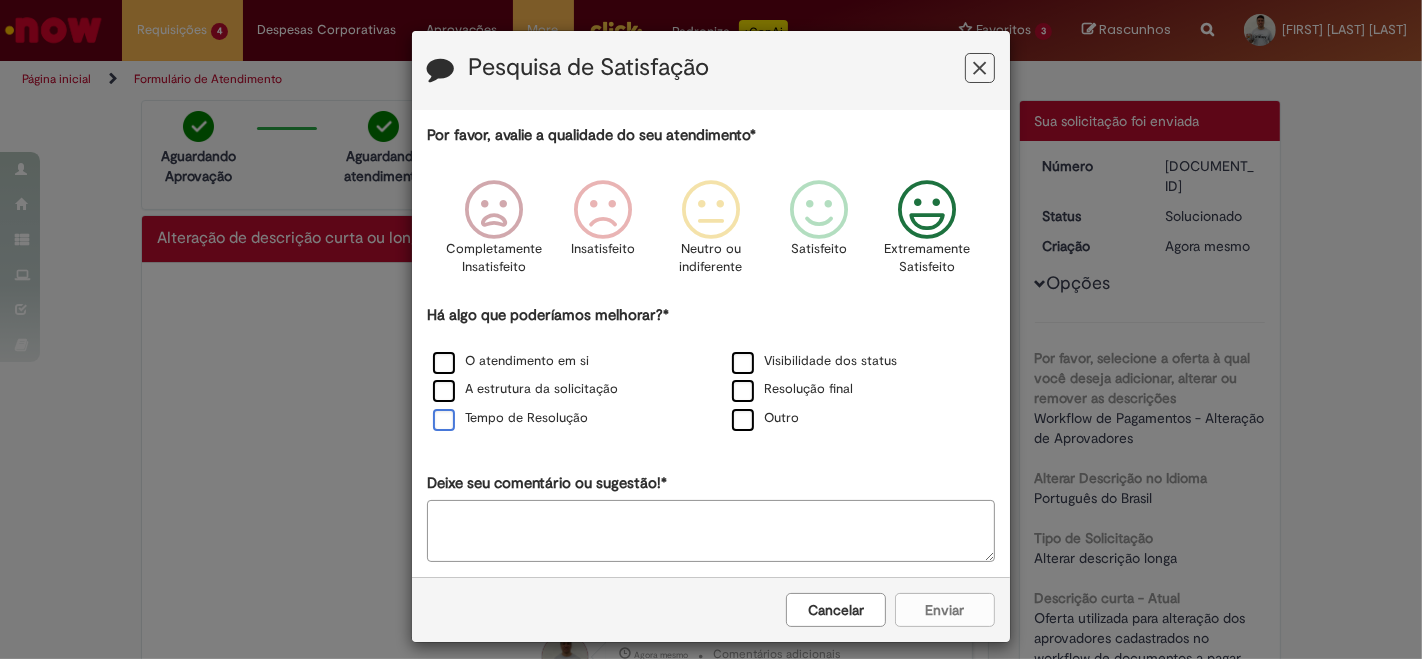click on "Tempo de Resolução" at bounding box center [510, 418] 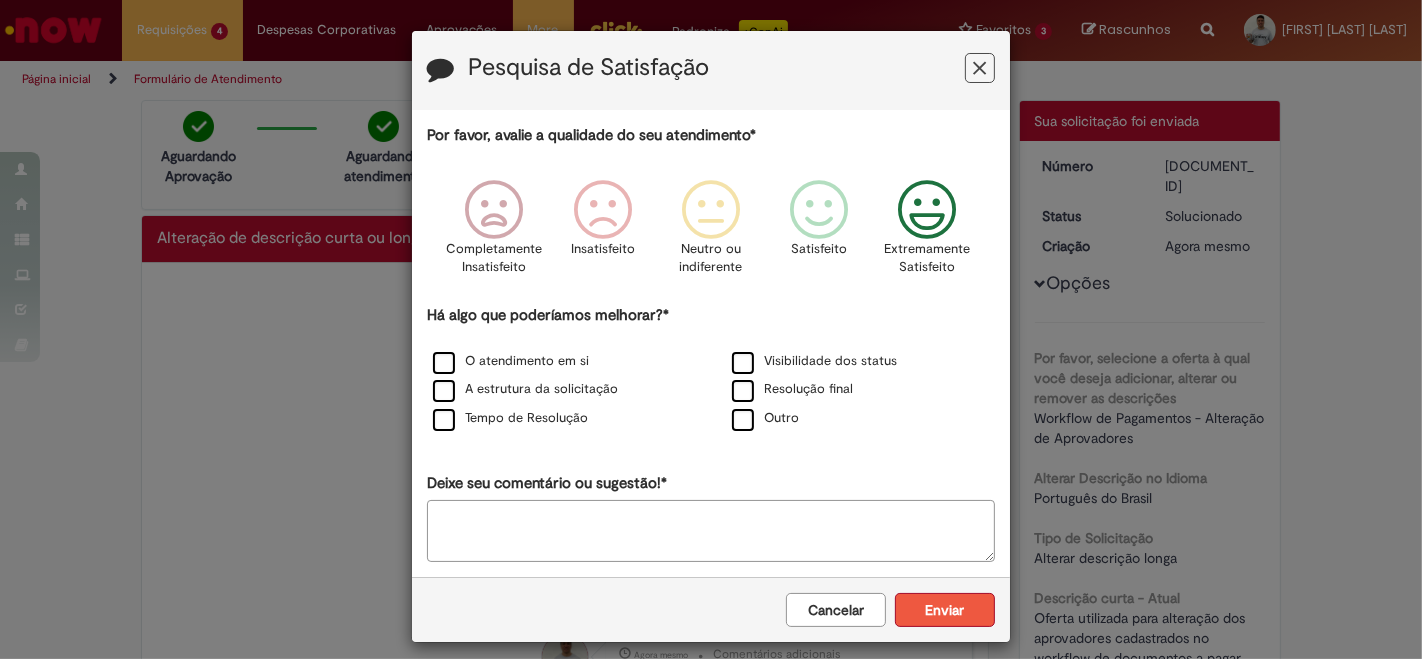 click on "Enviar" at bounding box center (945, 610) 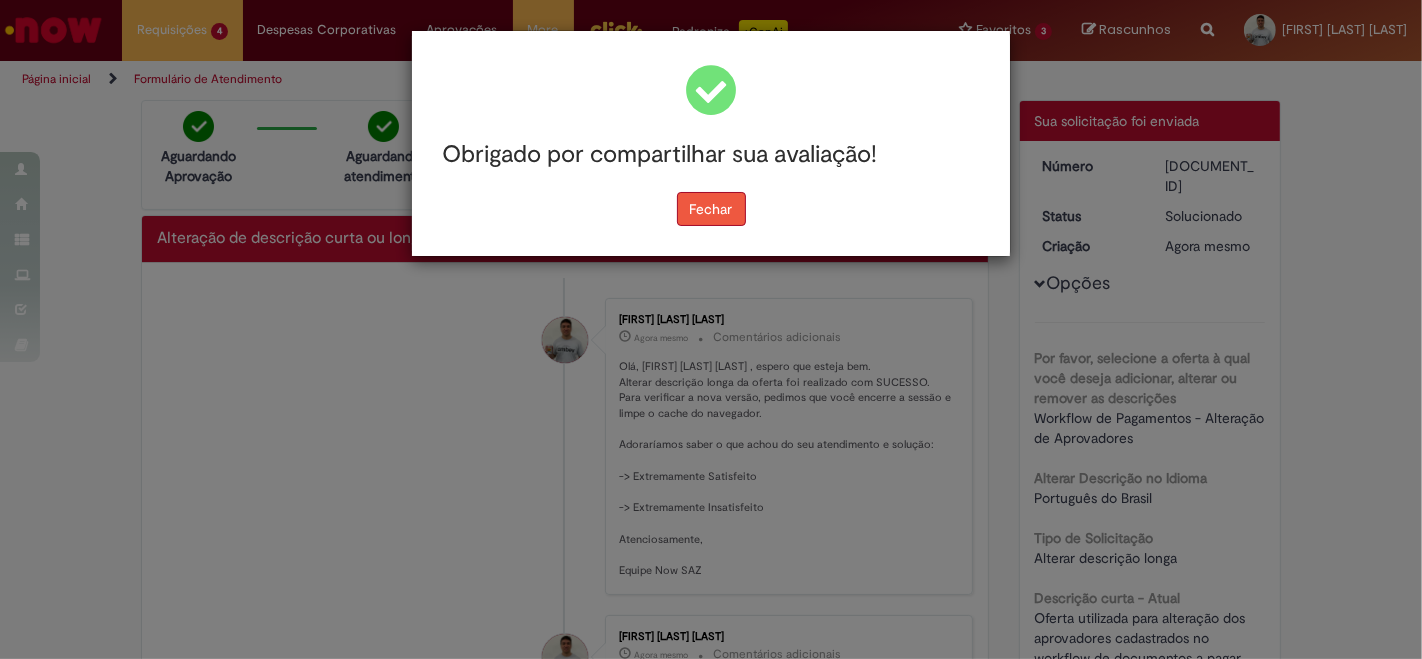 click on "Fechar" at bounding box center (711, 209) 